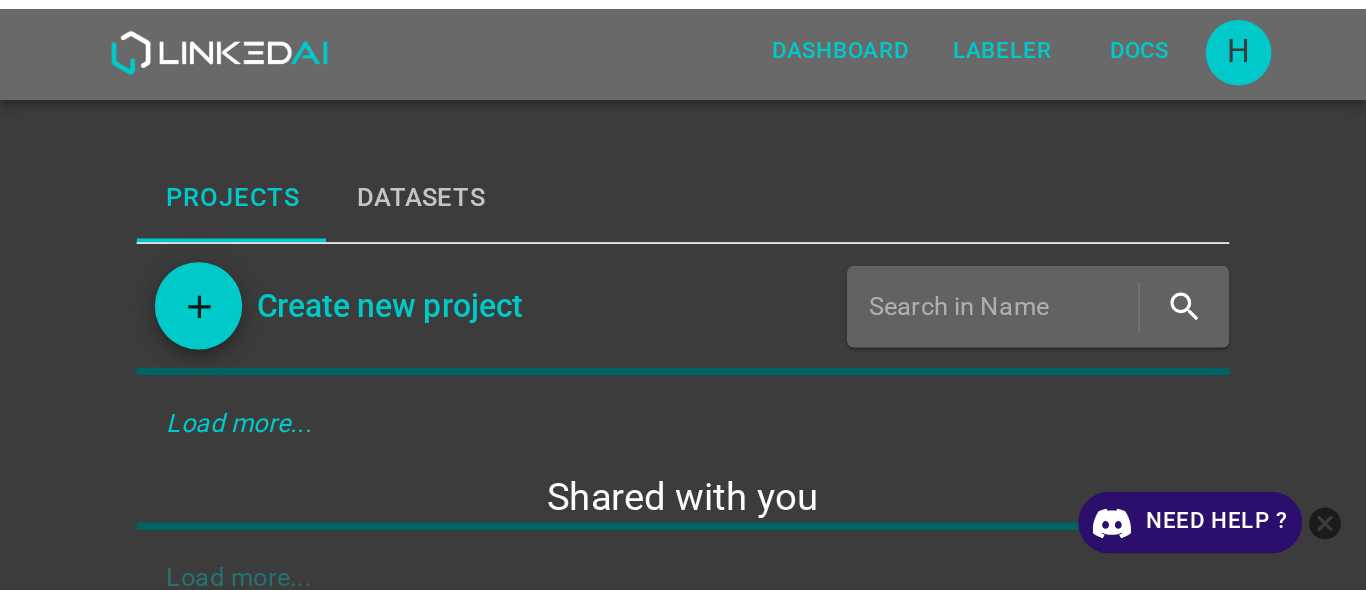 scroll, scrollTop: 0, scrollLeft: 0, axis: both 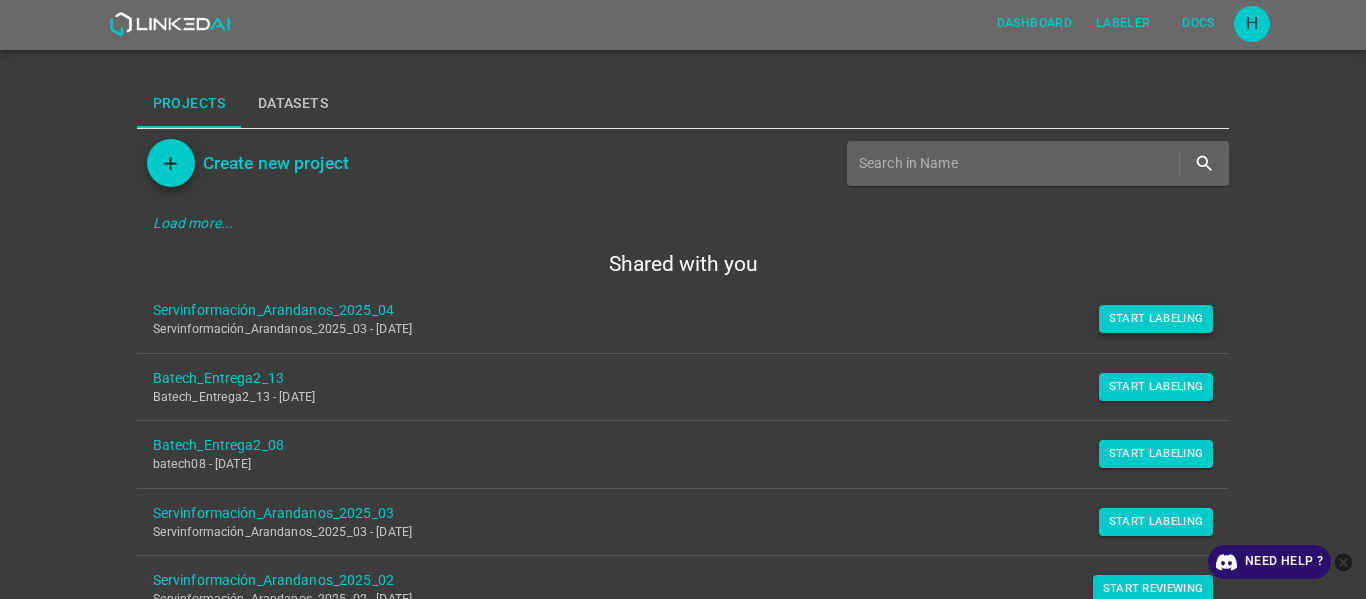 click on "Start Labeling" at bounding box center (1156, 319) 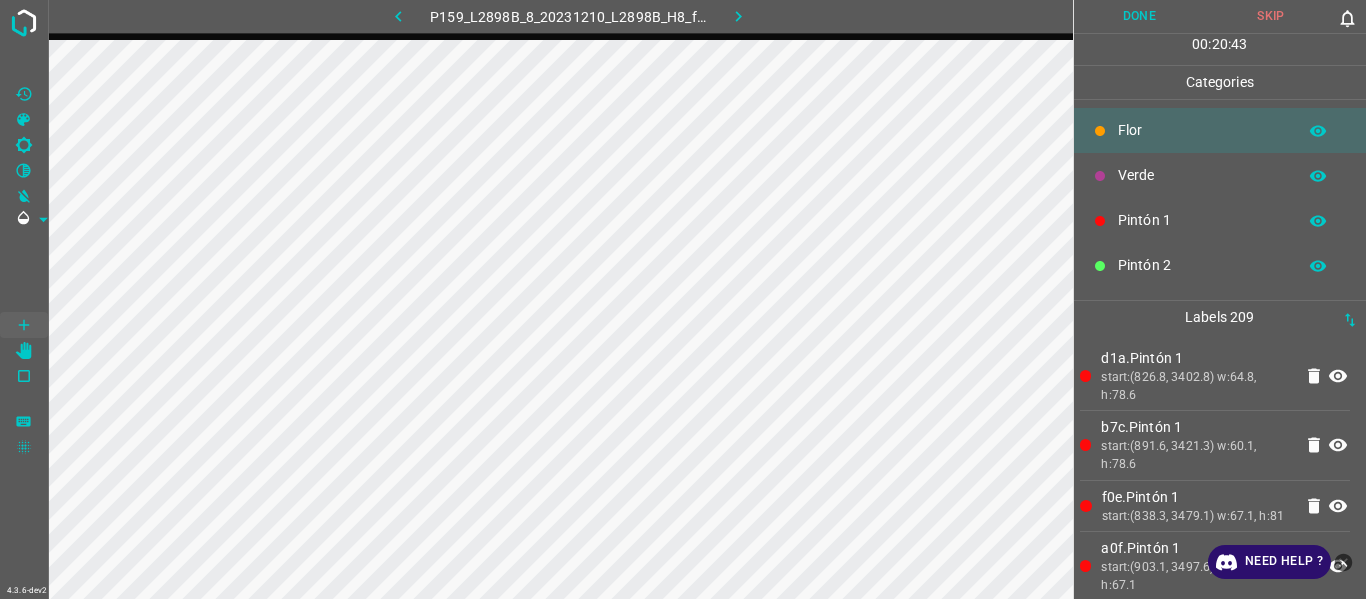 click on "start:(826.8, 3402.8)
w:64.8, h:78.6" at bounding box center [1196, 386] 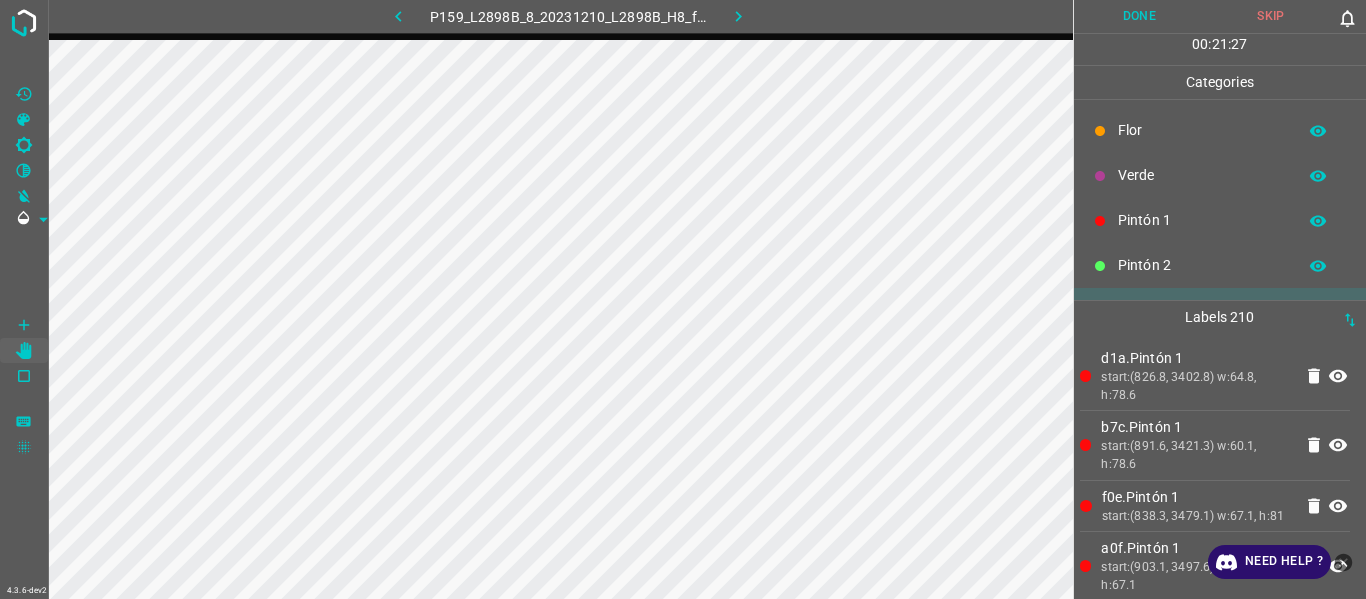 click on "start:(826.8, 3402.8)
w:64.8, h:78.6" at bounding box center (1196, 386) 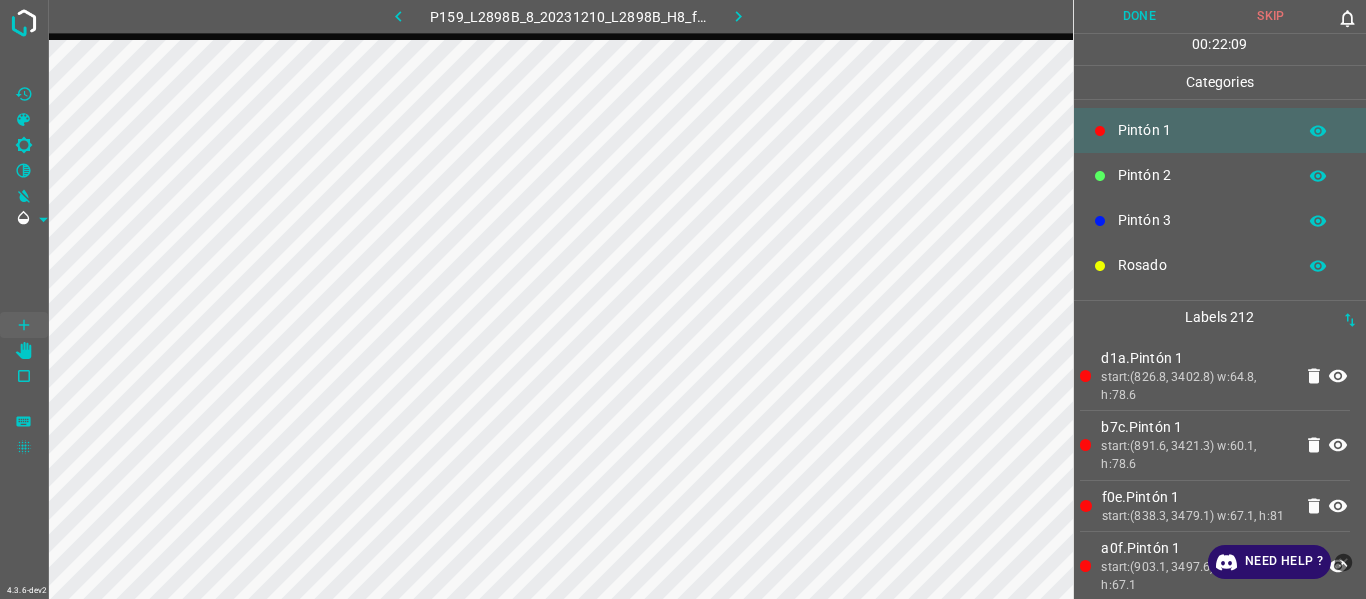 scroll, scrollTop: 176, scrollLeft: 0, axis: vertical 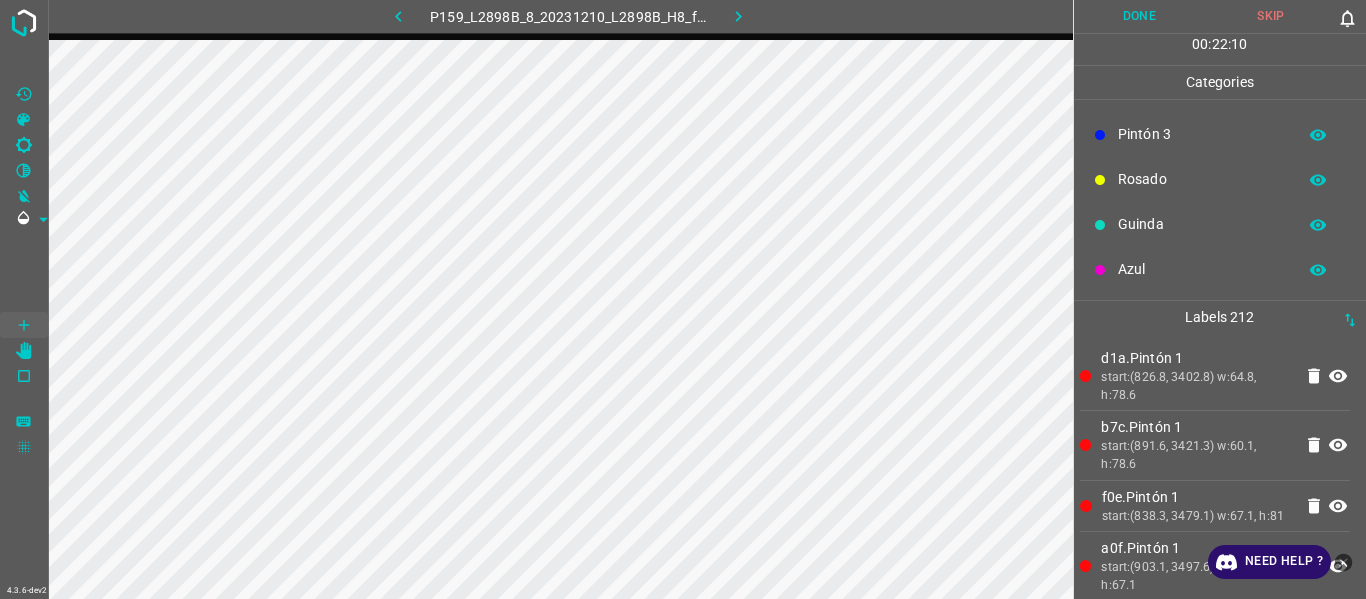 drag, startPoint x: 1159, startPoint y: 233, endPoint x: 1147, endPoint y: 235, distance: 12.165525 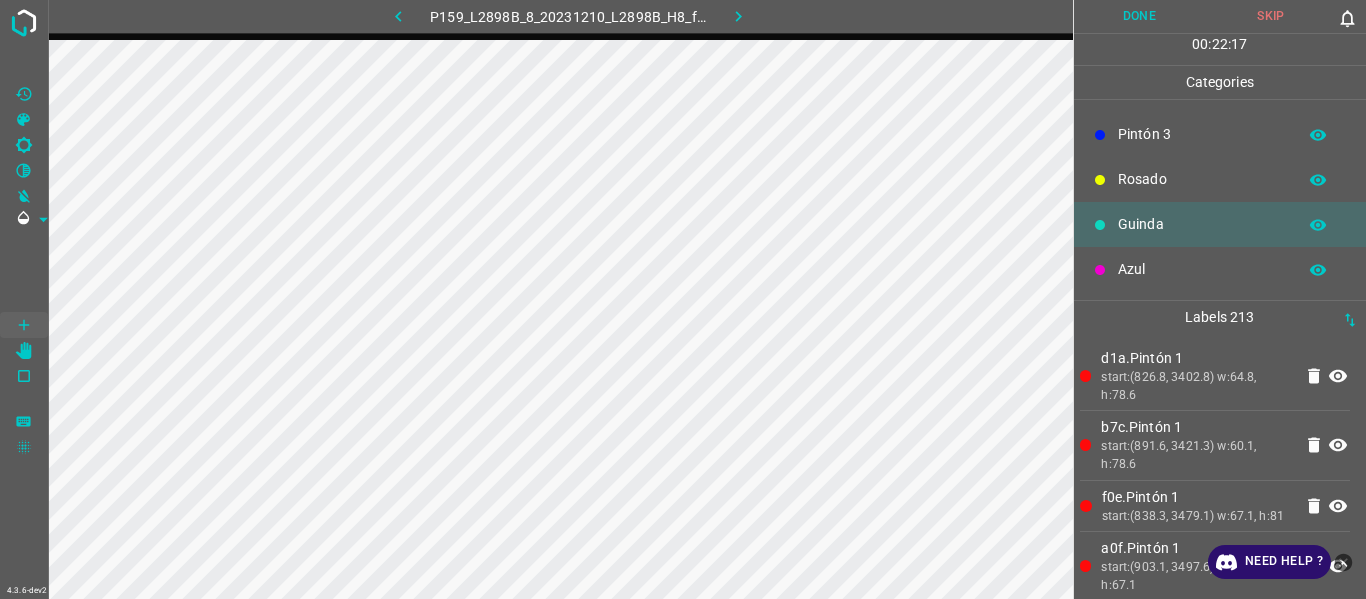 click on "Rosado" at bounding box center [1220, 179] 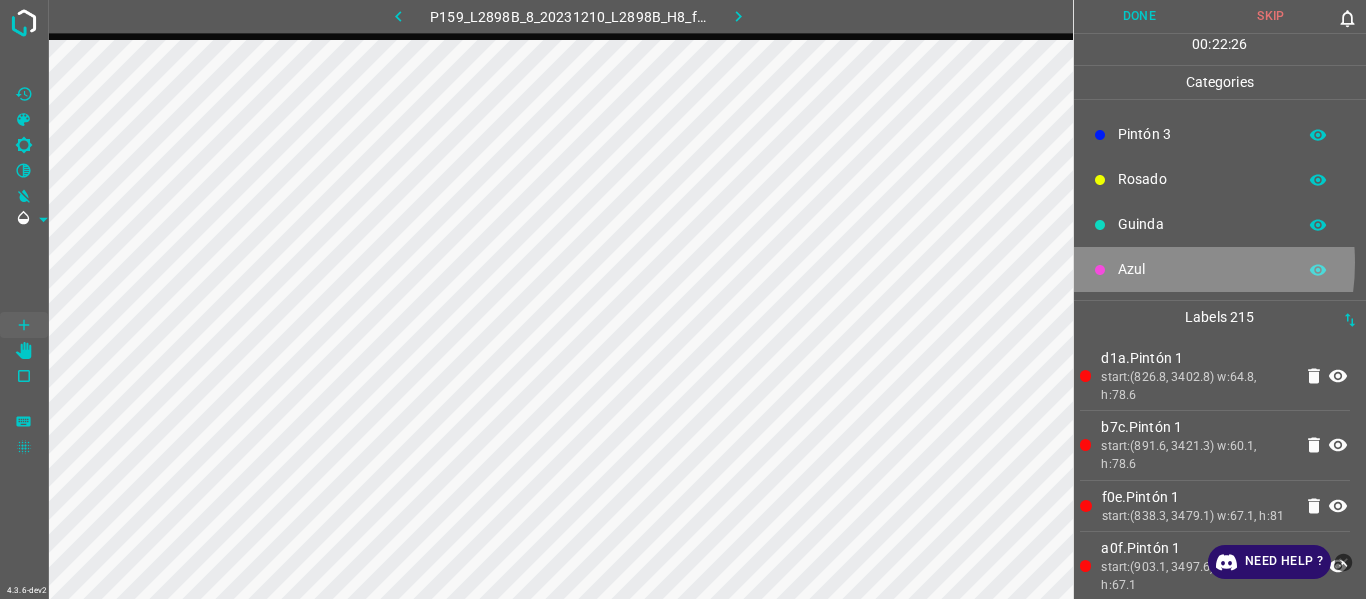 drag, startPoint x: 1131, startPoint y: 263, endPoint x: 1125, endPoint y: 273, distance: 11.661903 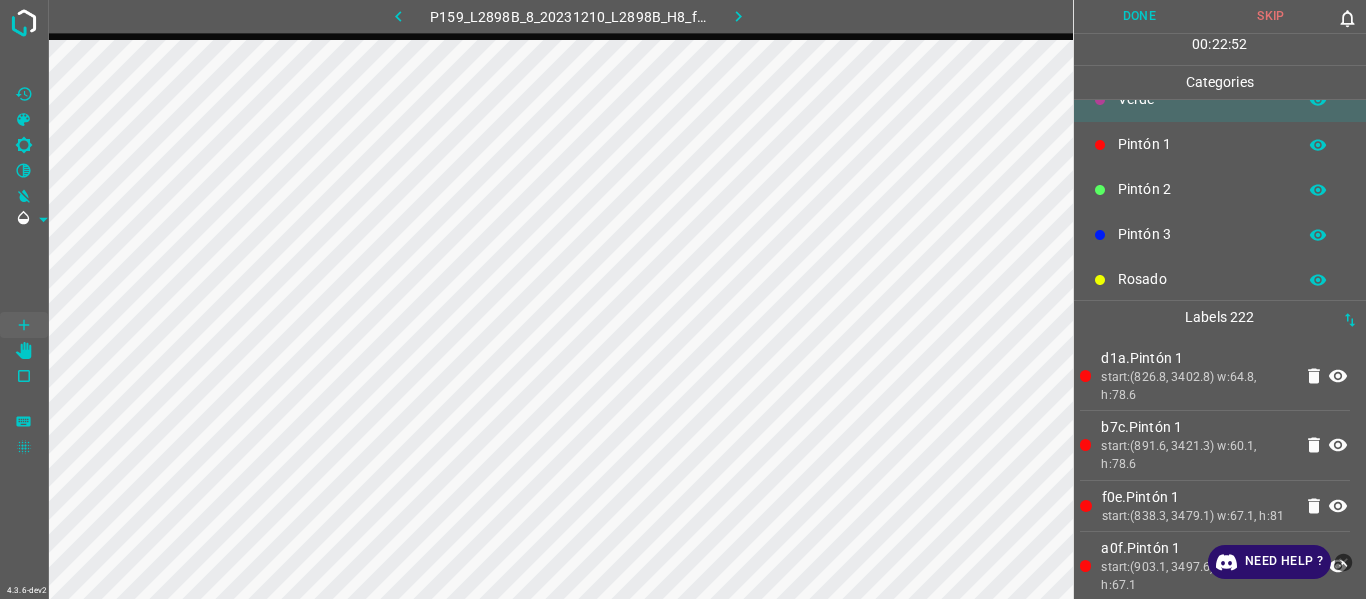 scroll, scrollTop: 176, scrollLeft: 0, axis: vertical 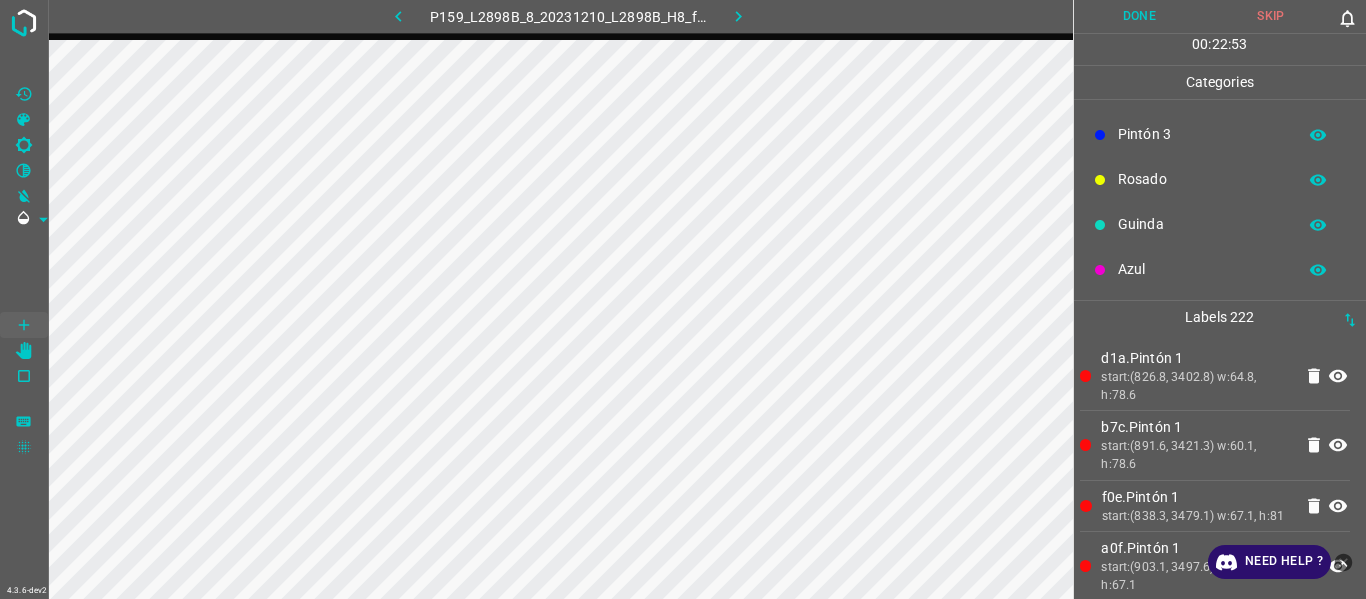 click on "Rosado" at bounding box center (1202, 179) 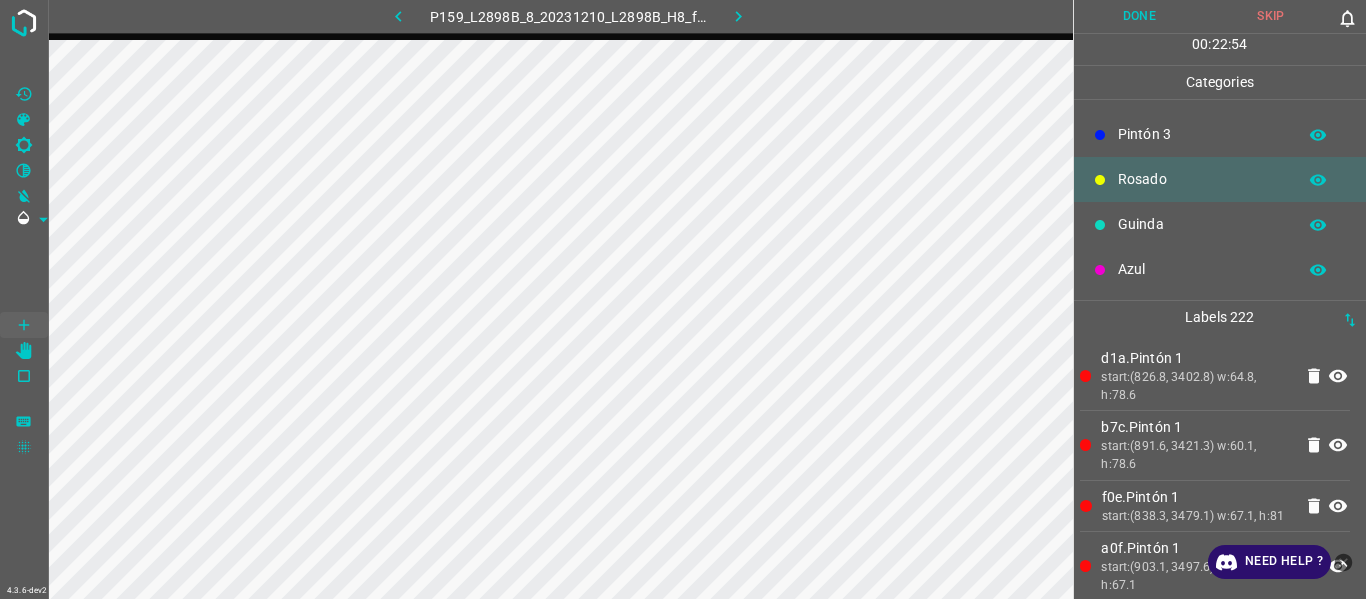 click on "Guinda" at bounding box center [1202, 224] 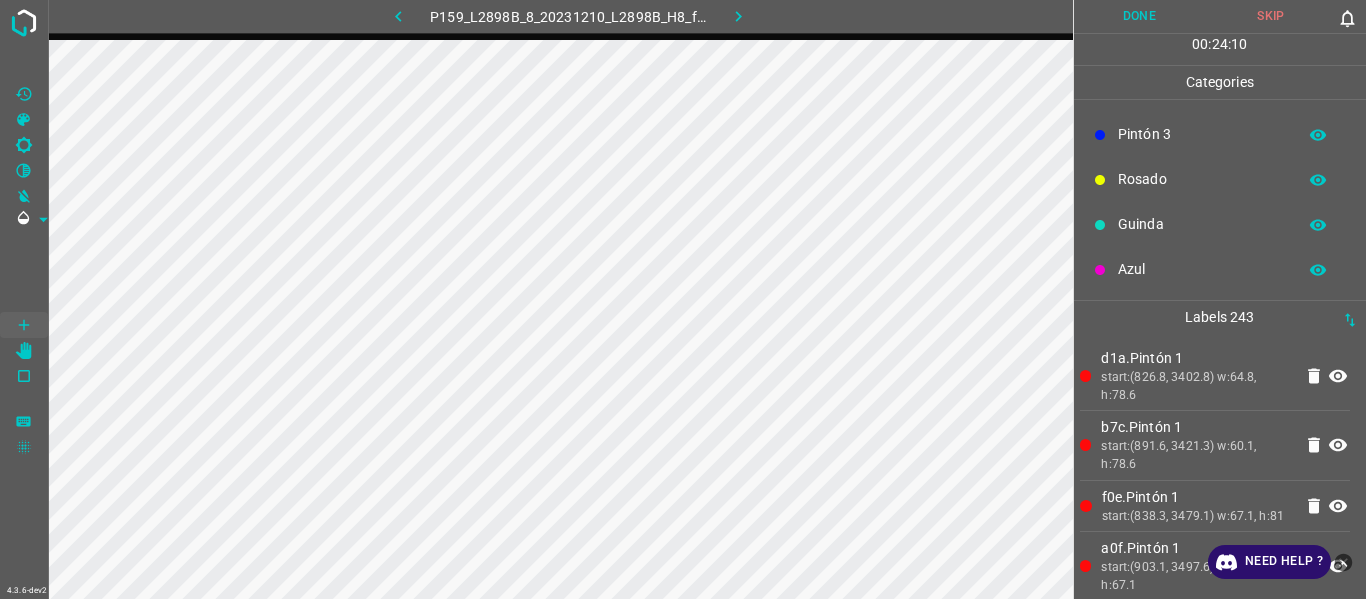 drag, startPoint x: 1237, startPoint y: 267, endPoint x: 1223, endPoint y: 273, distance: 15.231546 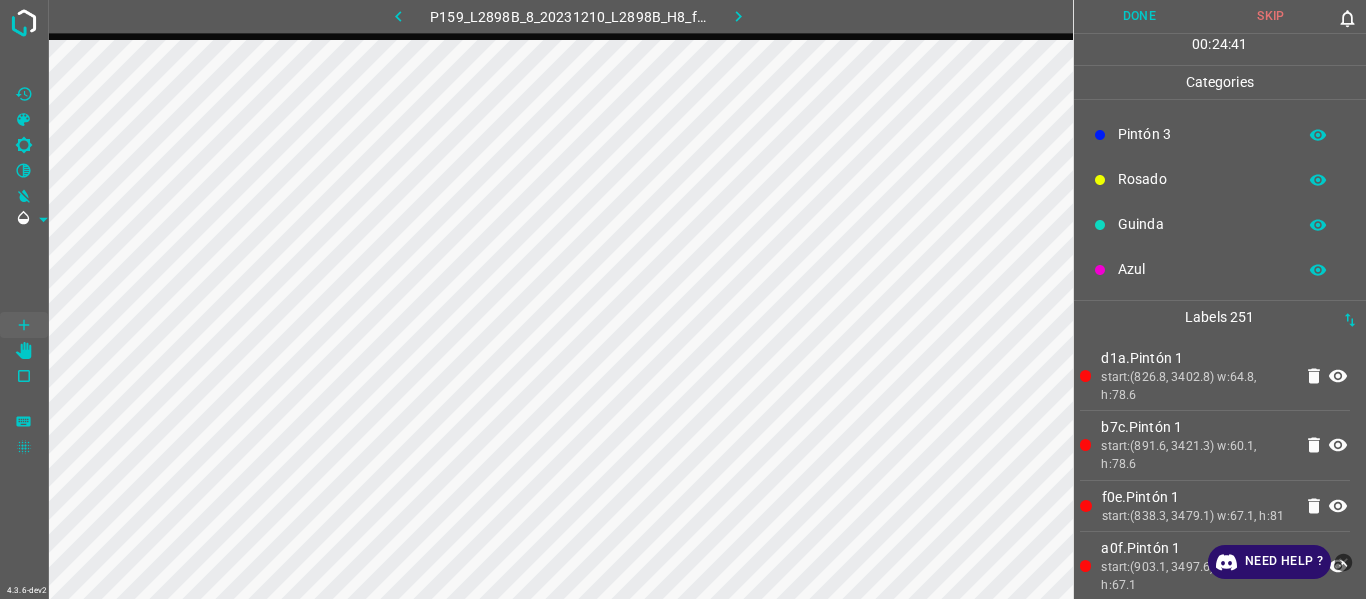 drag, startPoint x: 1163, startPoint y: 267, endPoint x: 1147, endPoint y: 273, distance: 17.088007 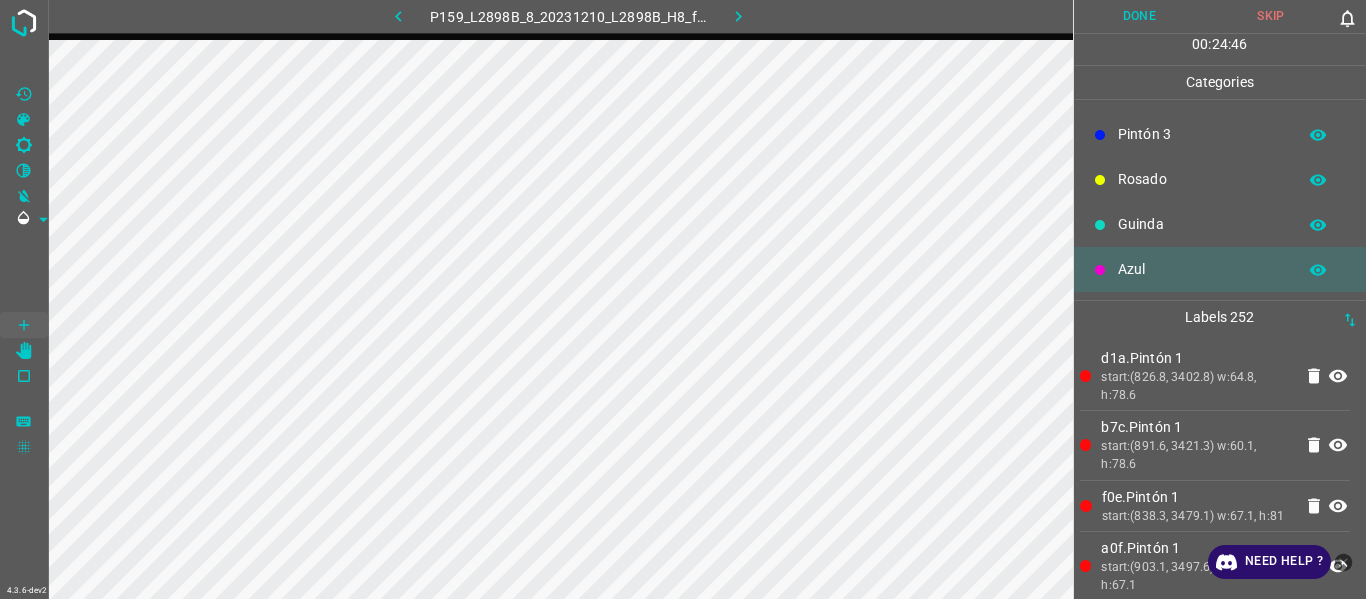 click on "Guinda" at bounding box center (1202, 224) 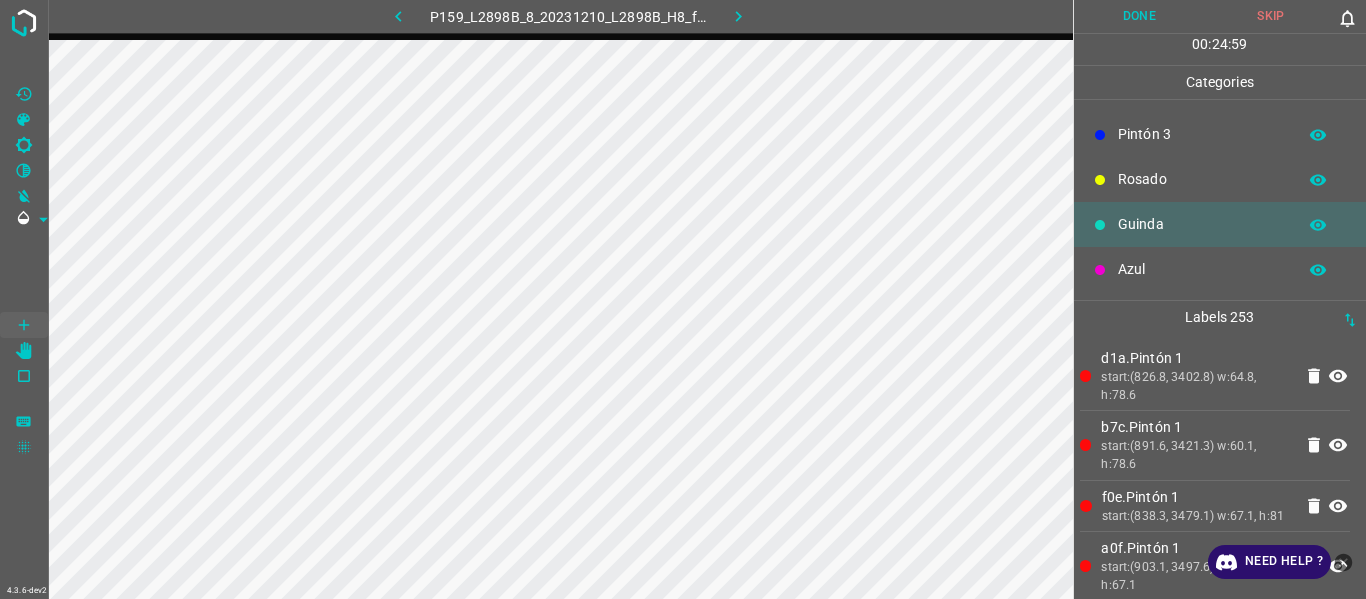 click on "b7c.Pintón 1" at bounding box center (1196, 427) 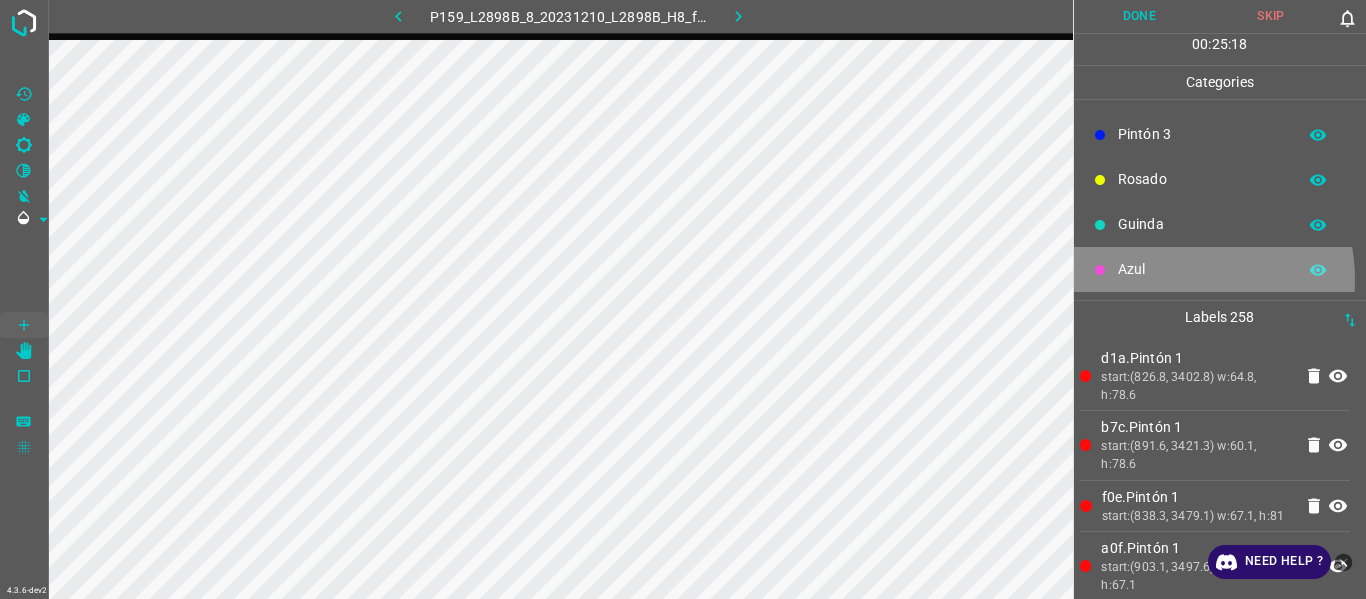 drag, startPoint x: 1169, startPoint y: 279, endPoint x: 1155, endPoint y: 281, distance: 14.142136 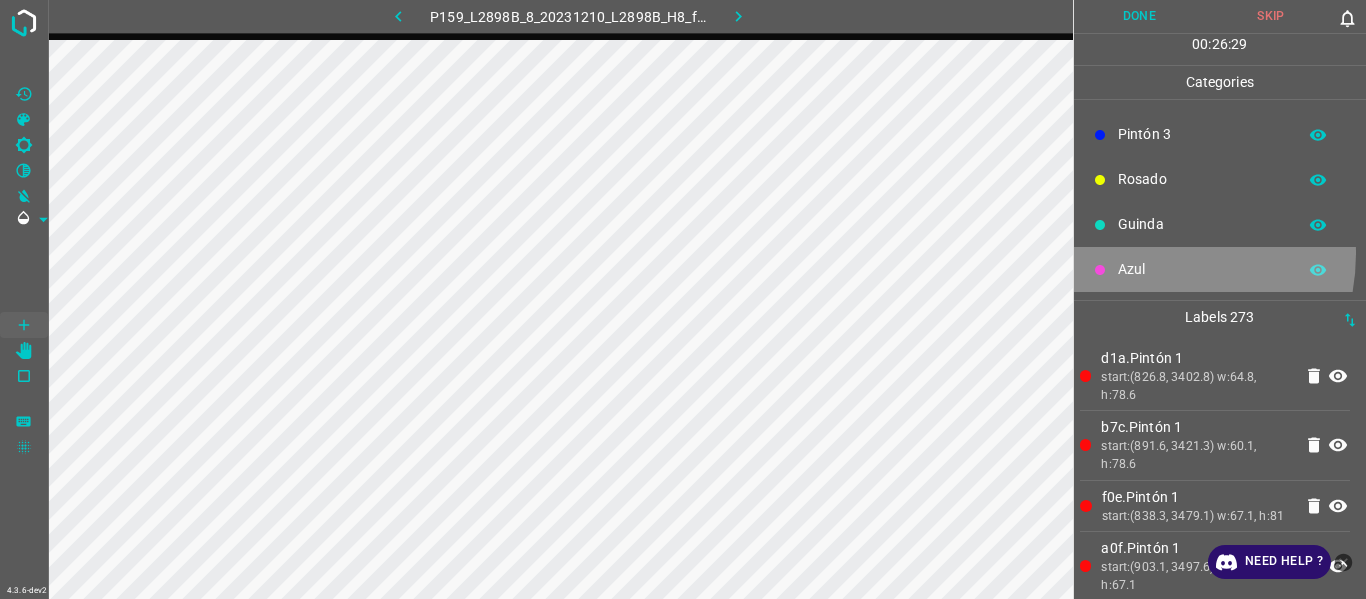 click on "Azul" at bounding box center (1220, 269) 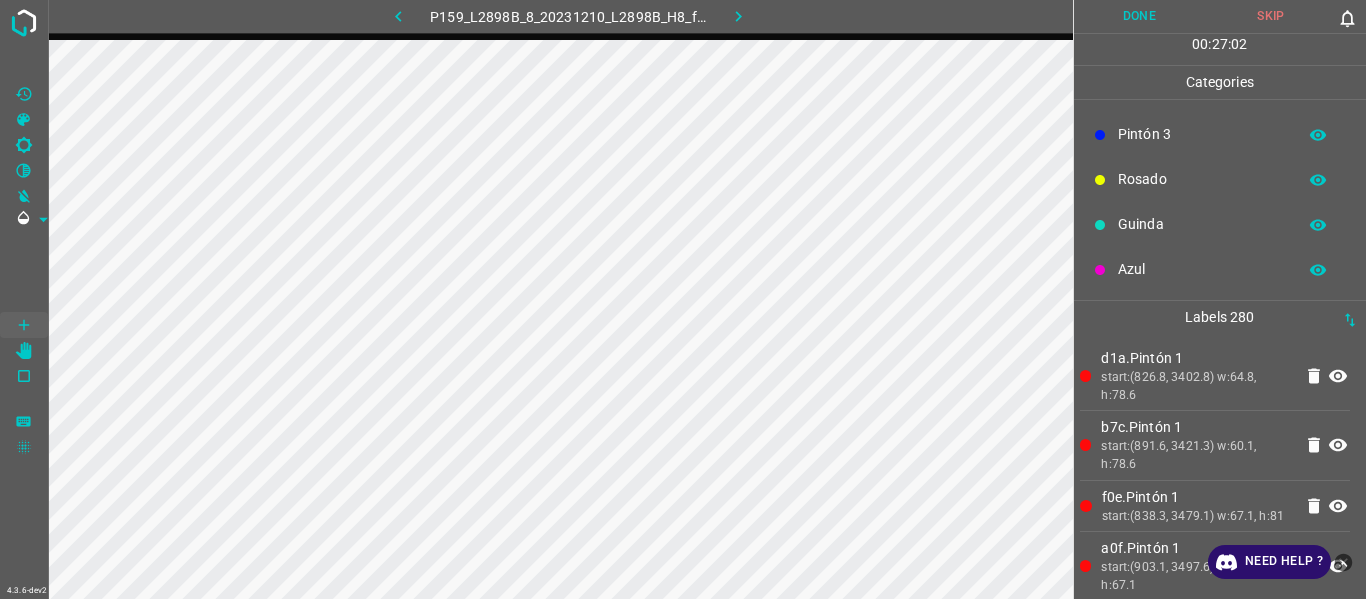 click on "Guinda" at bounding box center (1202, 224) 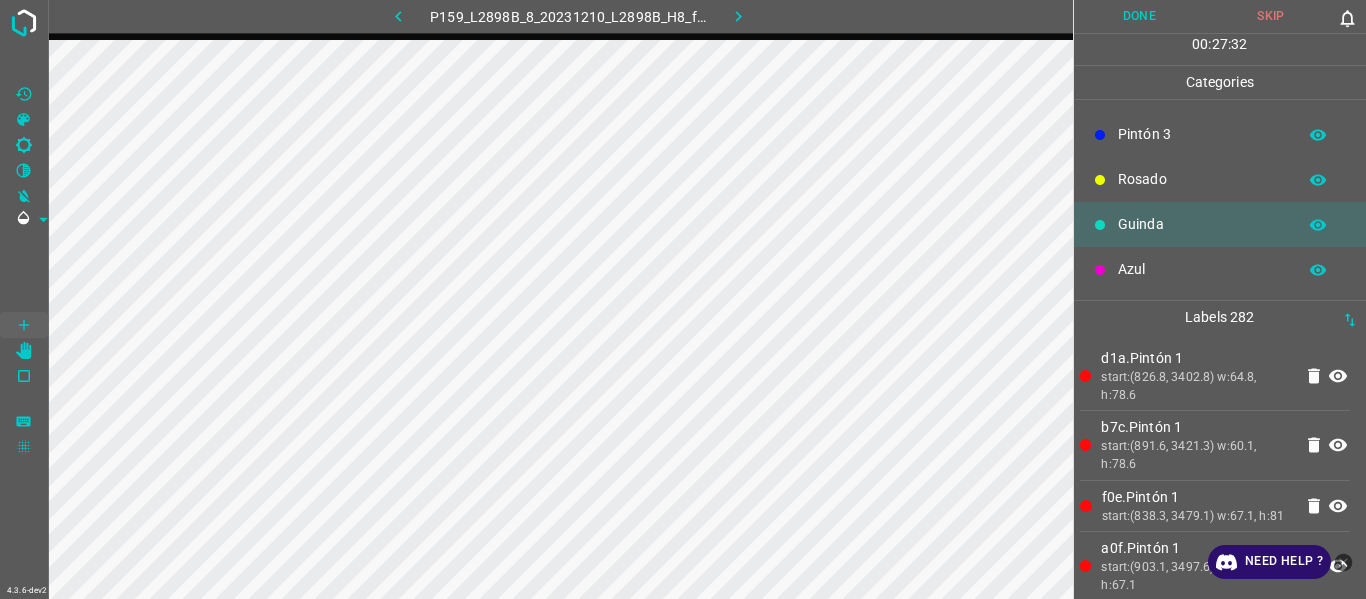click on "b7c.Pintón 1" at bounding box center [1196, 427] 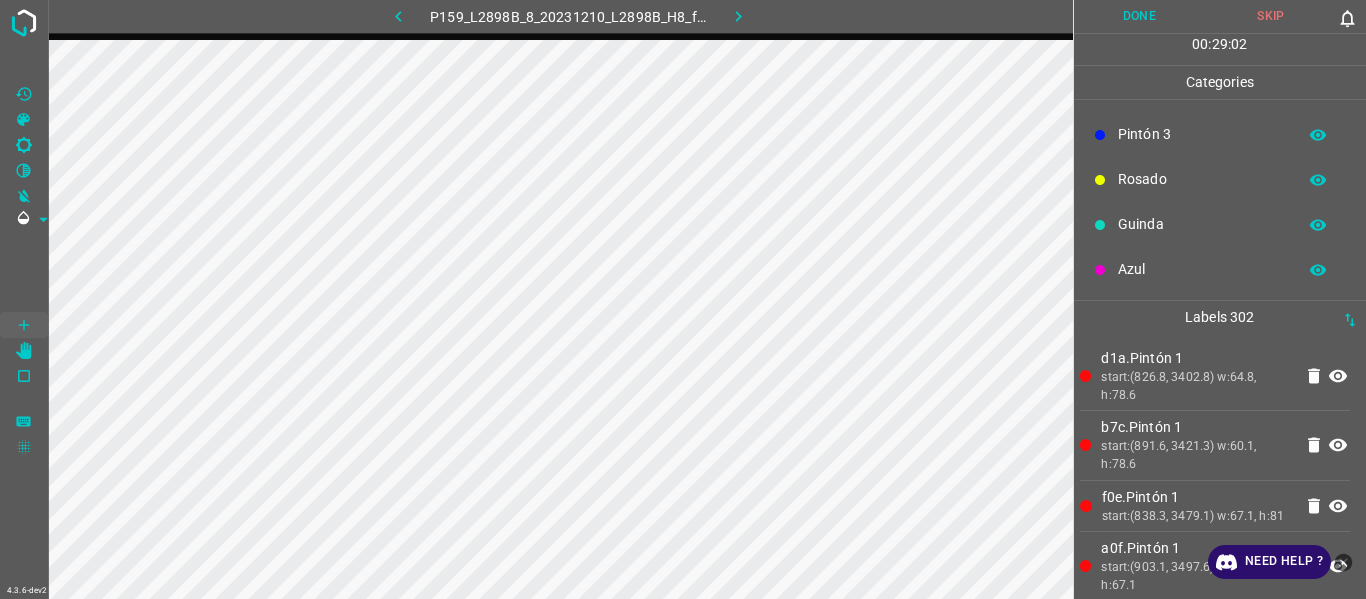 click on "start:(891.6, 3421.3)
w:60.1, h:78.6" at bounding box center (1196, 455) 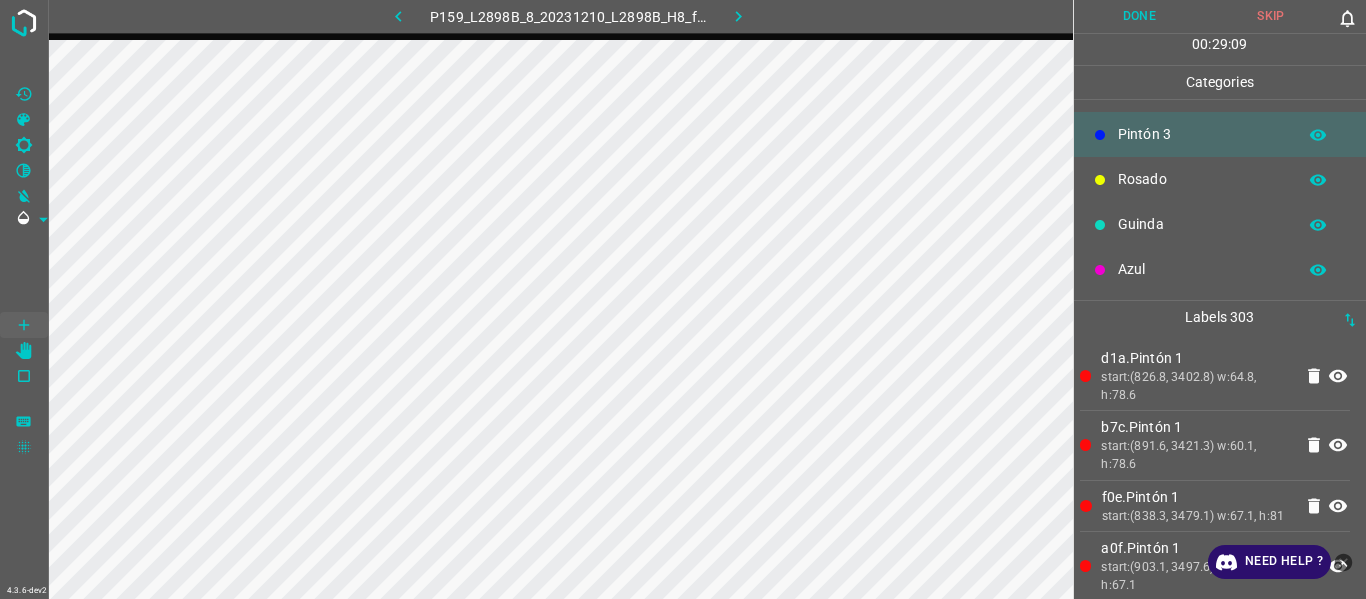 drag, startPoint x: 1131, startPoint y: 237, endPoint x: 1121, endPoint y: 239, distance: 10.198039 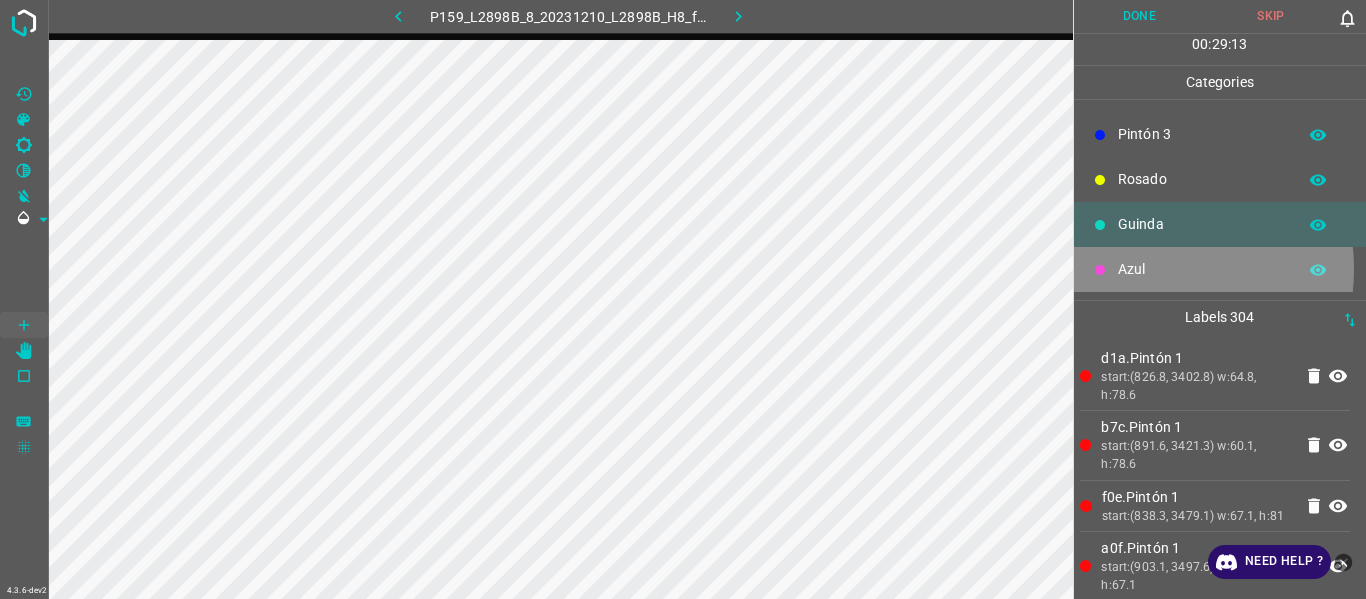 drag, startPoint x: 1147, startPoint y: 269, endPoint x: 1115, endPoint y: 287, distance: 36.71512 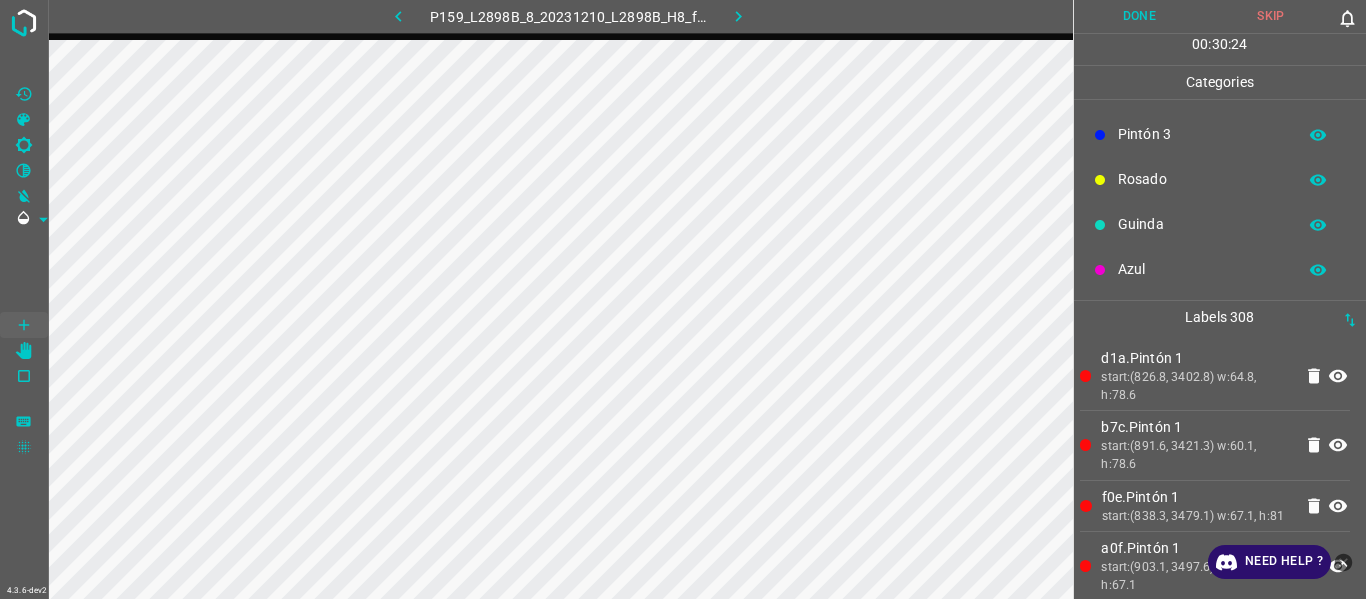 drag, startPoint x: 1189, startPoint y: 343, endPoint x: 1161, endPoint y: 341, distance: 28.071337 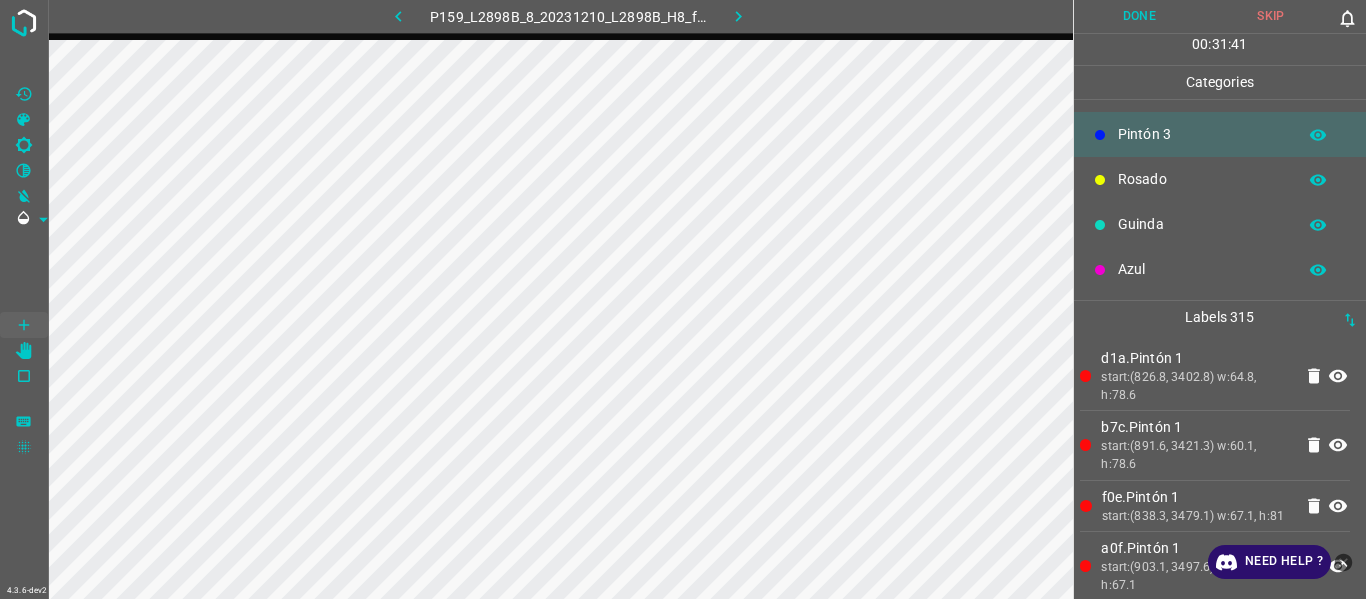 click on "d1a.Pintón 1" at bounding box center [1196, 358] 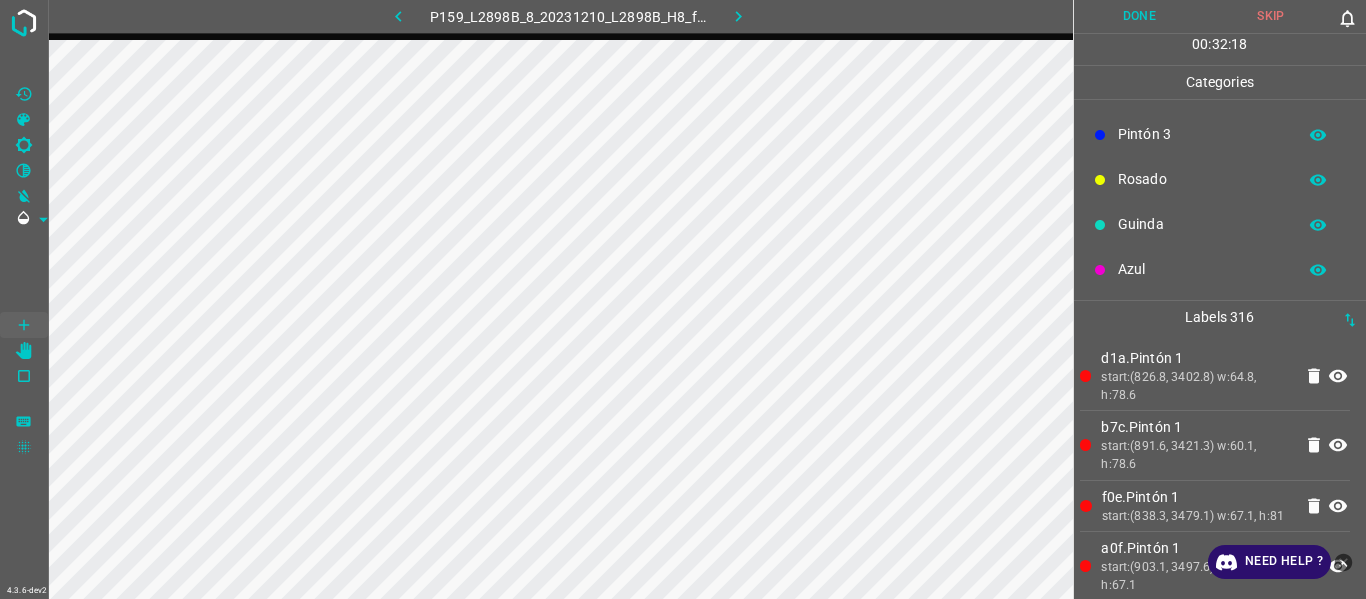 click on "f0e.Pintón 1
start:(838.3, 3479.1)
w:67.1, h:81" at bounding box center (1215, 506) 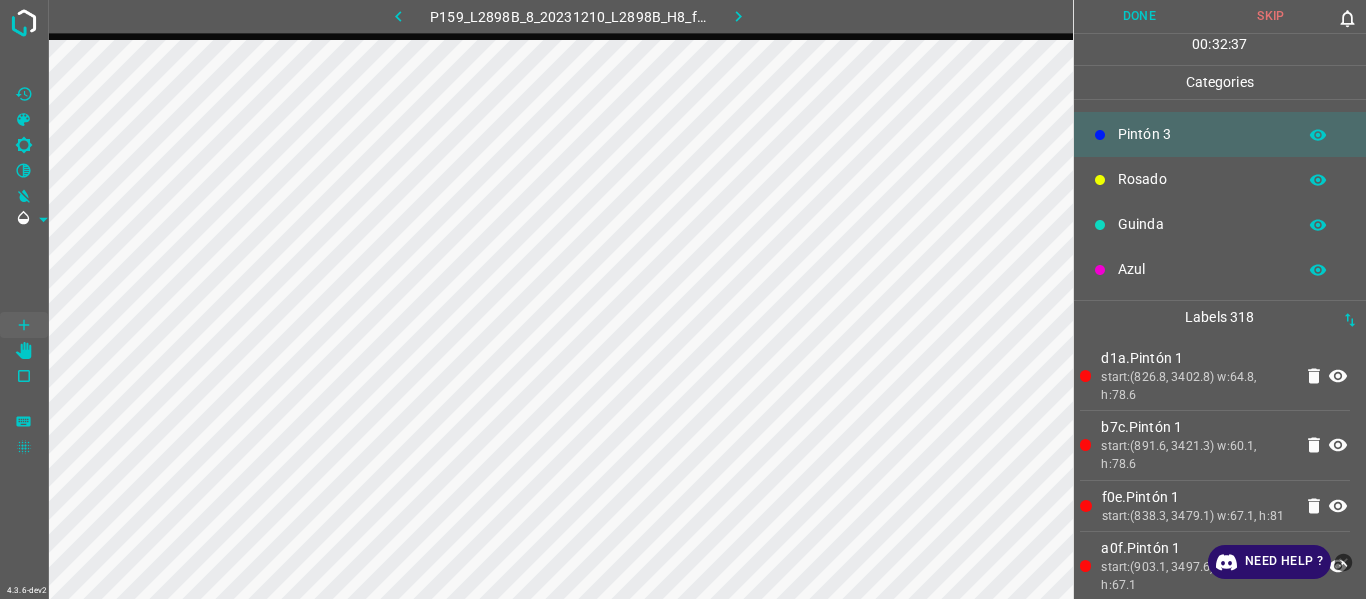 click on "Azul" at bounding box center [1220, 269] 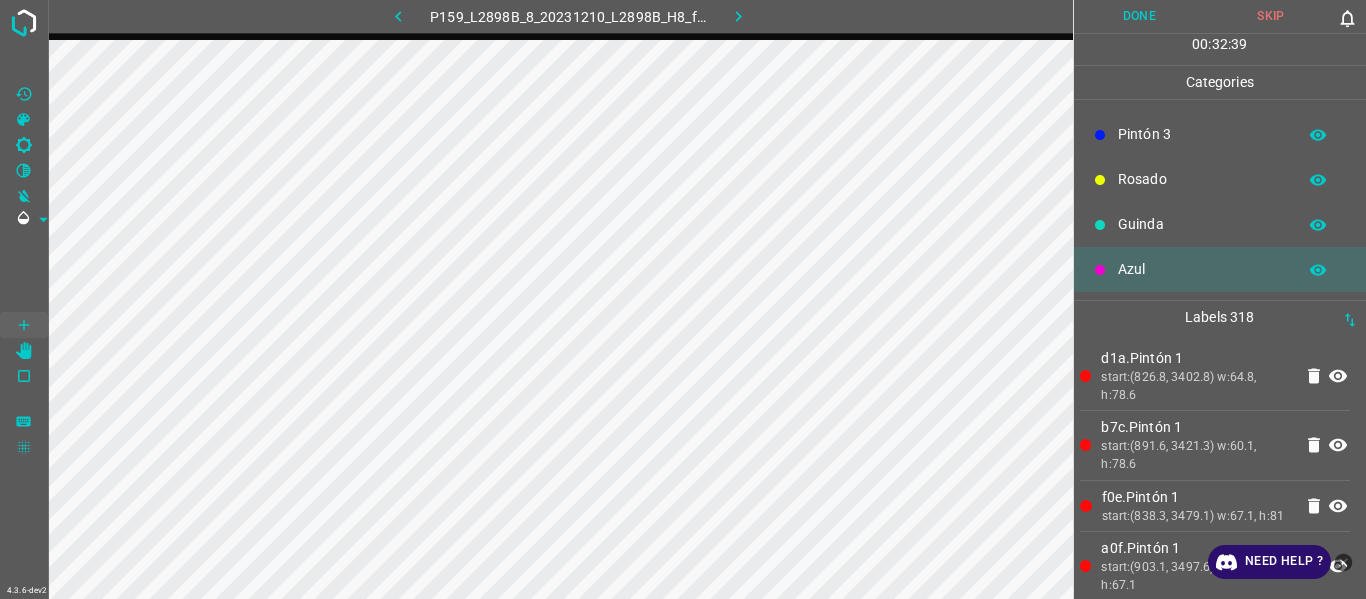 click on "Guinda" at bounding box center [1202, 224] 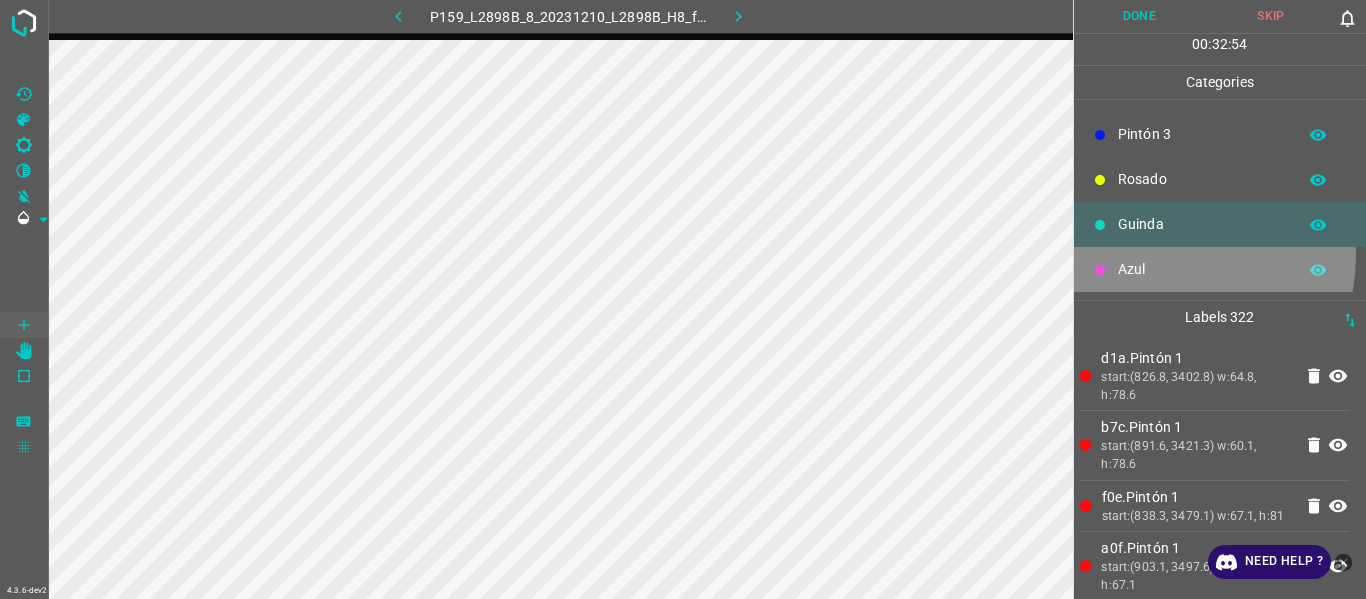 click on "Azul" at bounding box center [1220, 269] 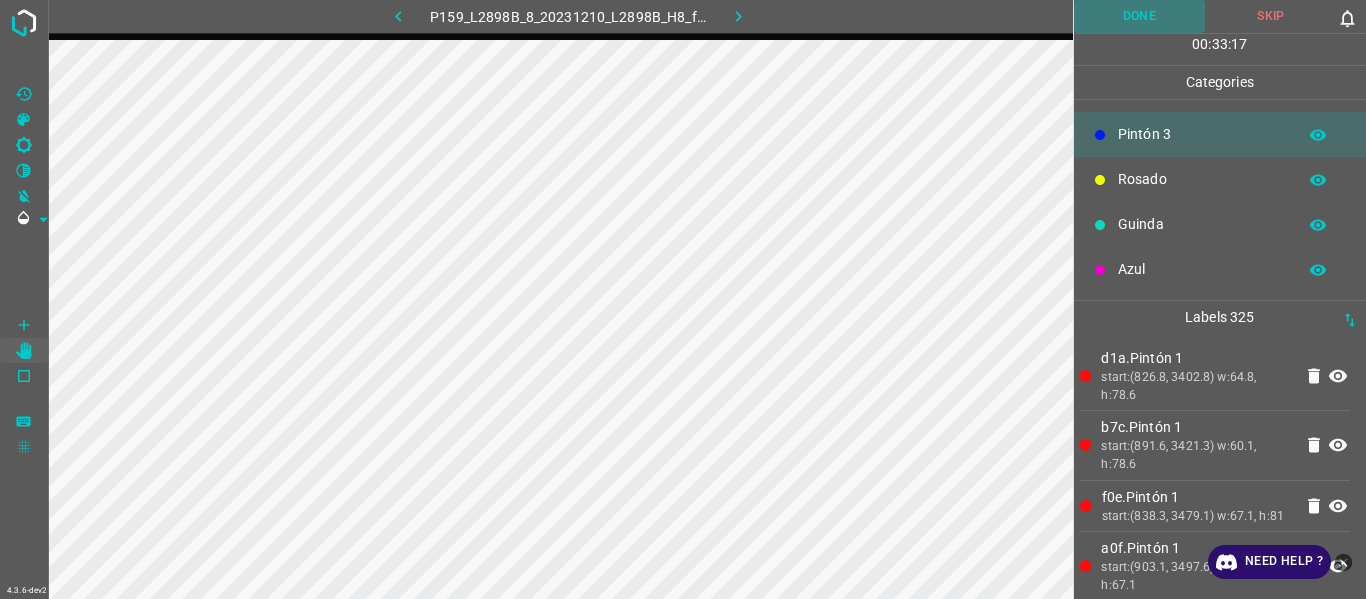 click on "Done" at bounding box center (1140, 16) 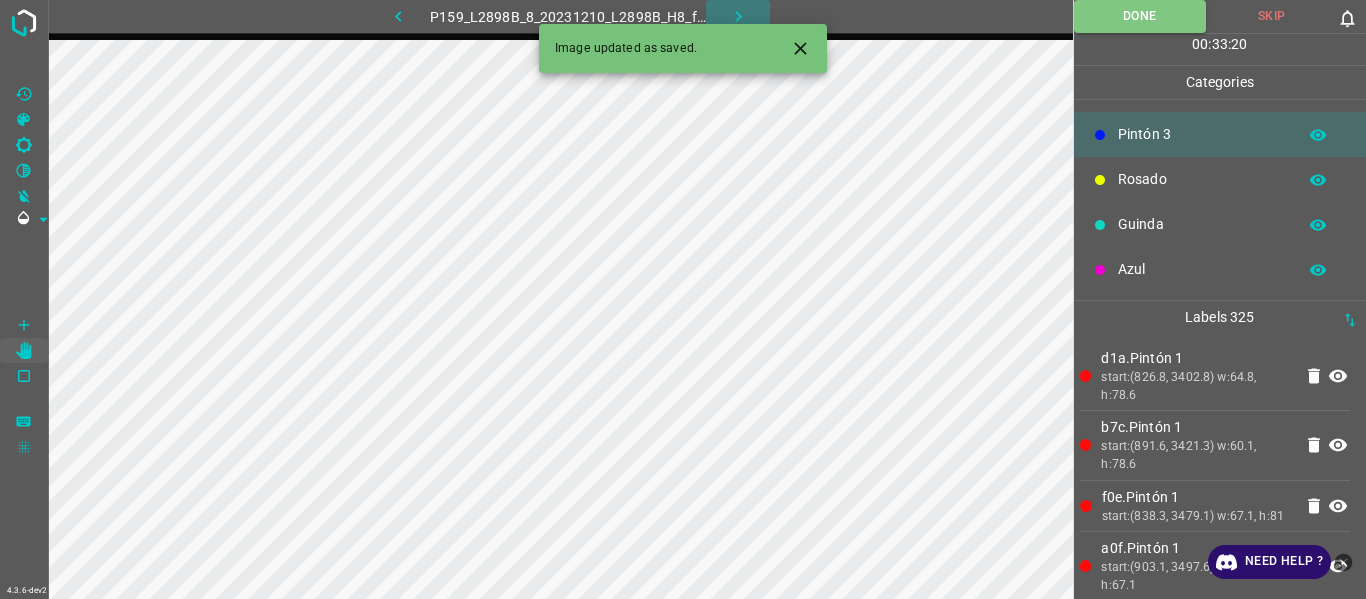click 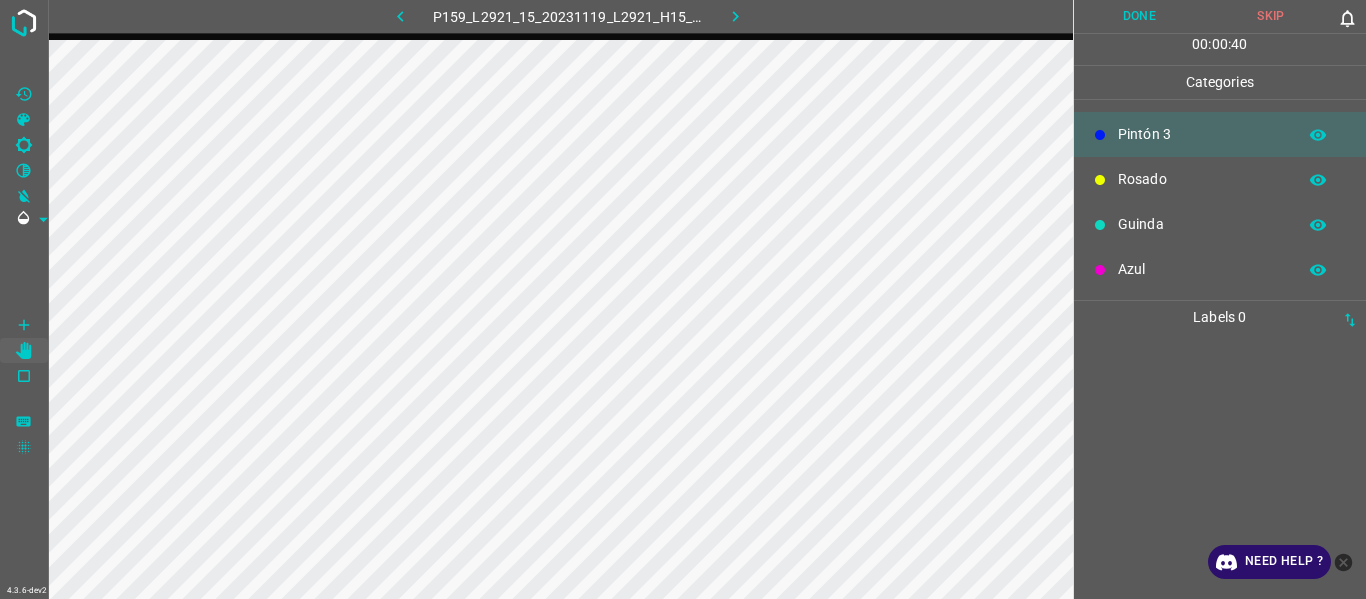 drag, startPoint x: 1172, startPoint y: 436, endPoint x: 1086, endPoint y: 446, distance: 86.579445 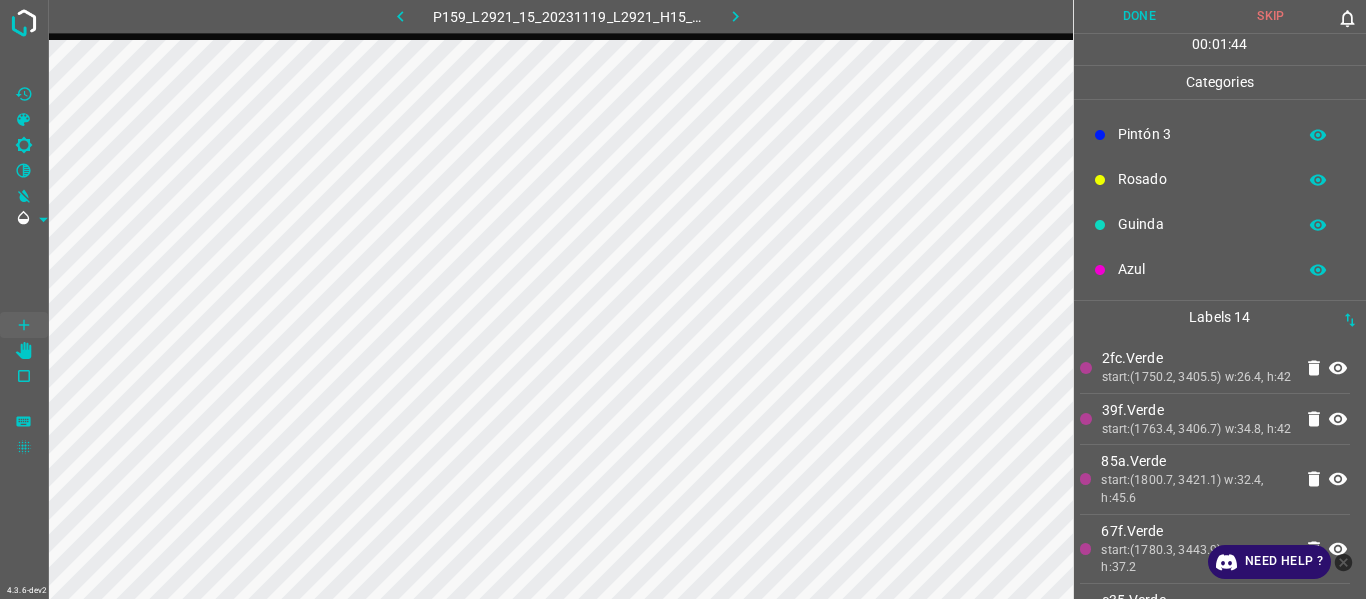 click on "start:(1750.2, 3405.5)
w:26.4, h:42" at bounding box center [1197, 378] 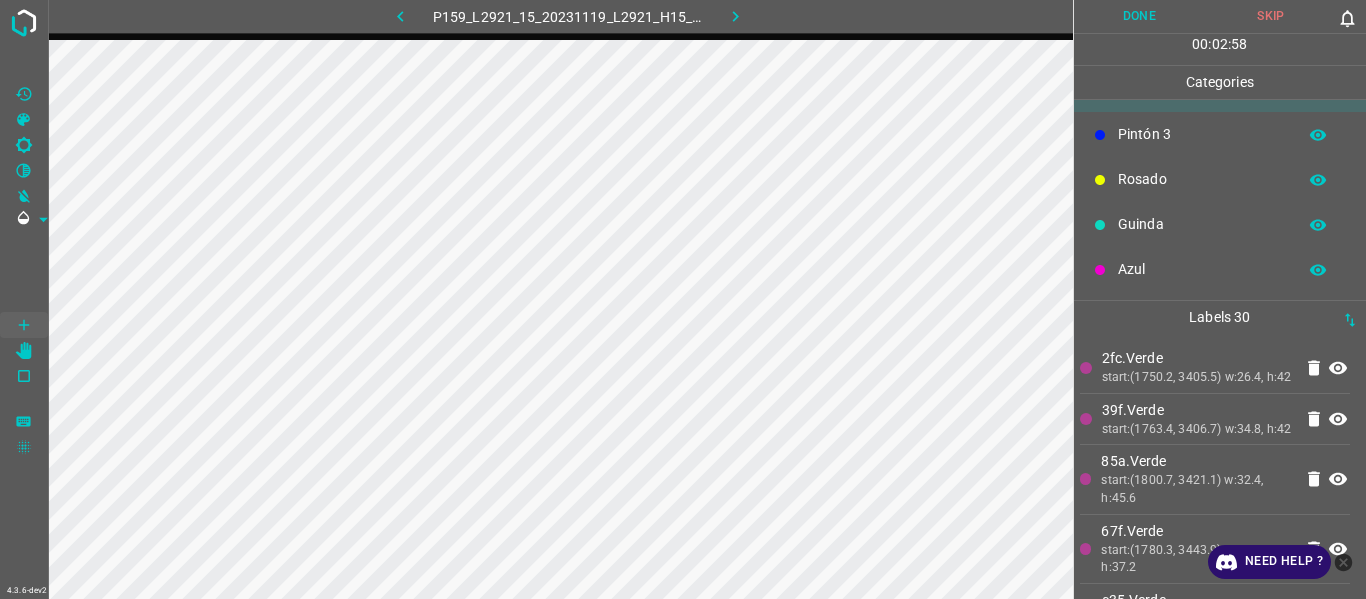 click on "Guinda" at bounding box center [1202, 224] 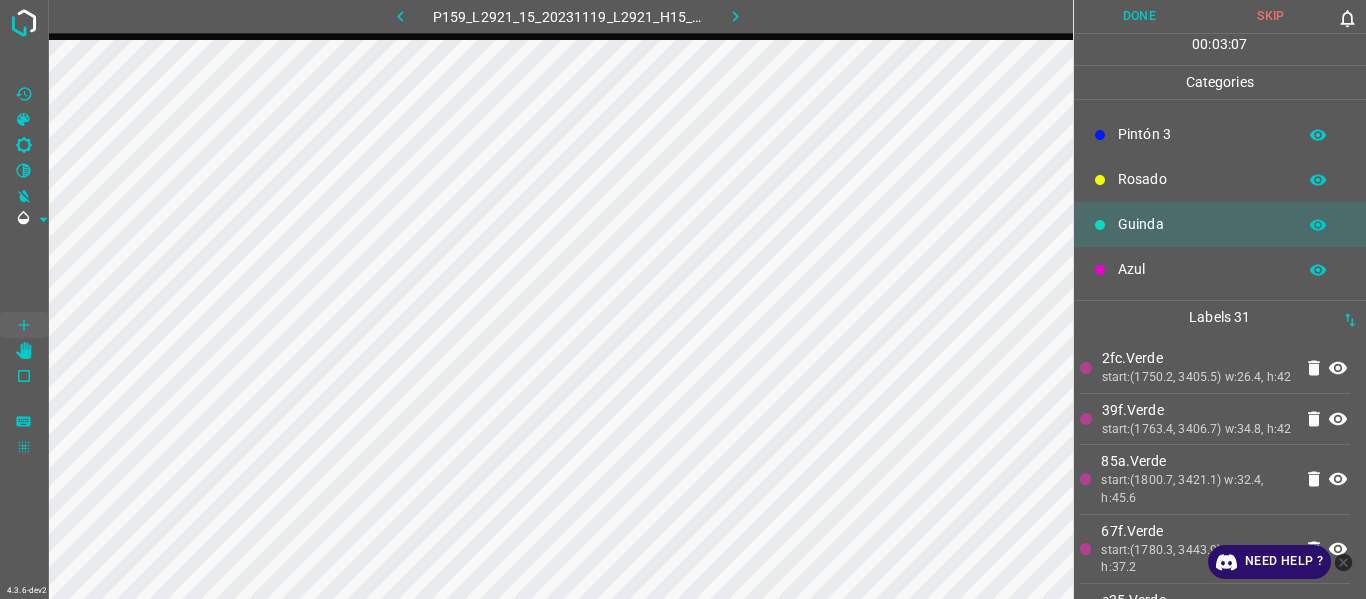 click on "2fc.Verde" at bounding box center [1197, 358] 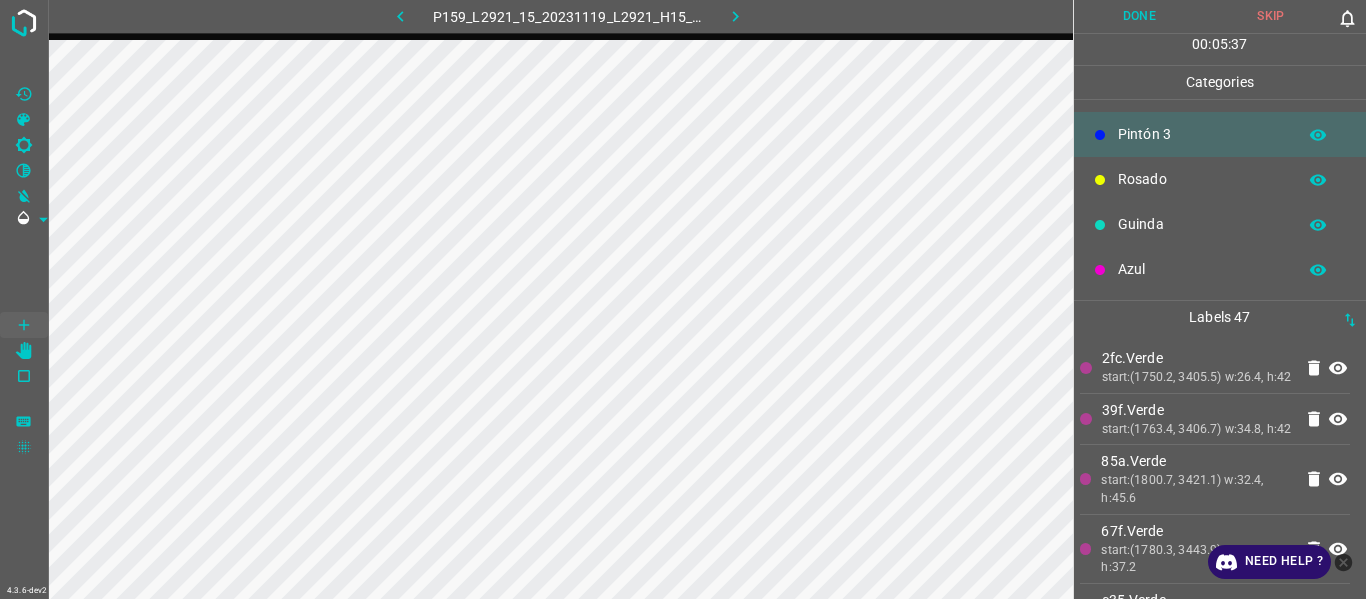 click on "Labels   47" at bounding box center [1220, 317] 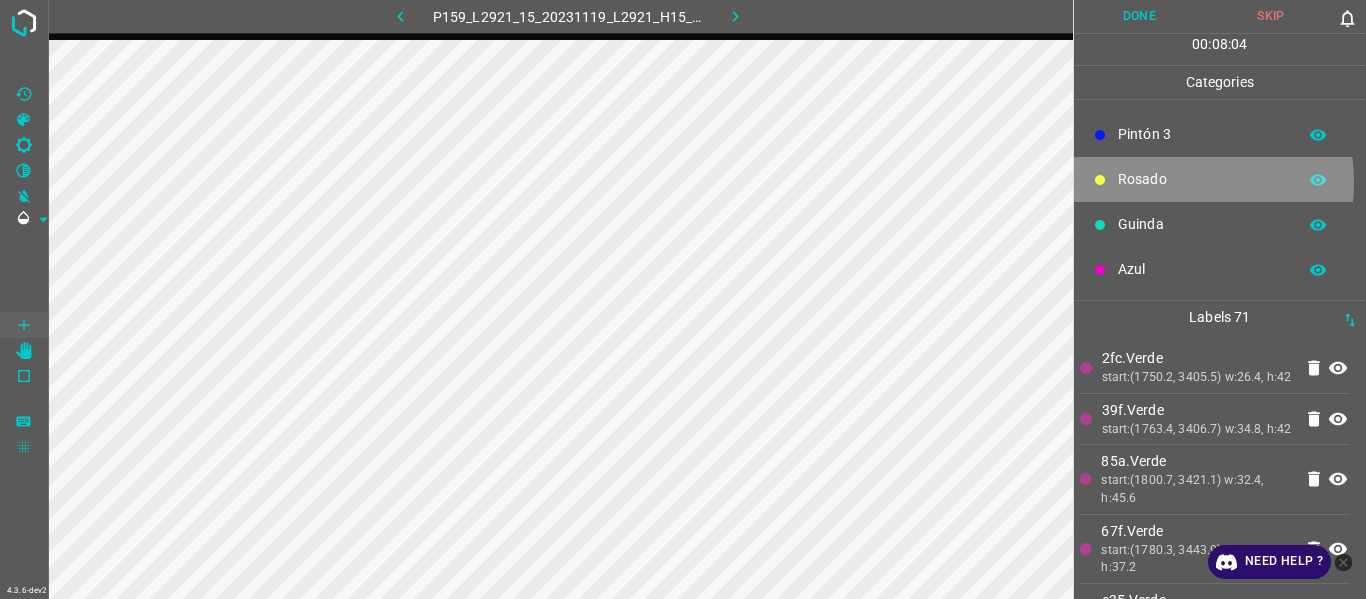 click on "Rosado" at bounding box center [1202, 179] 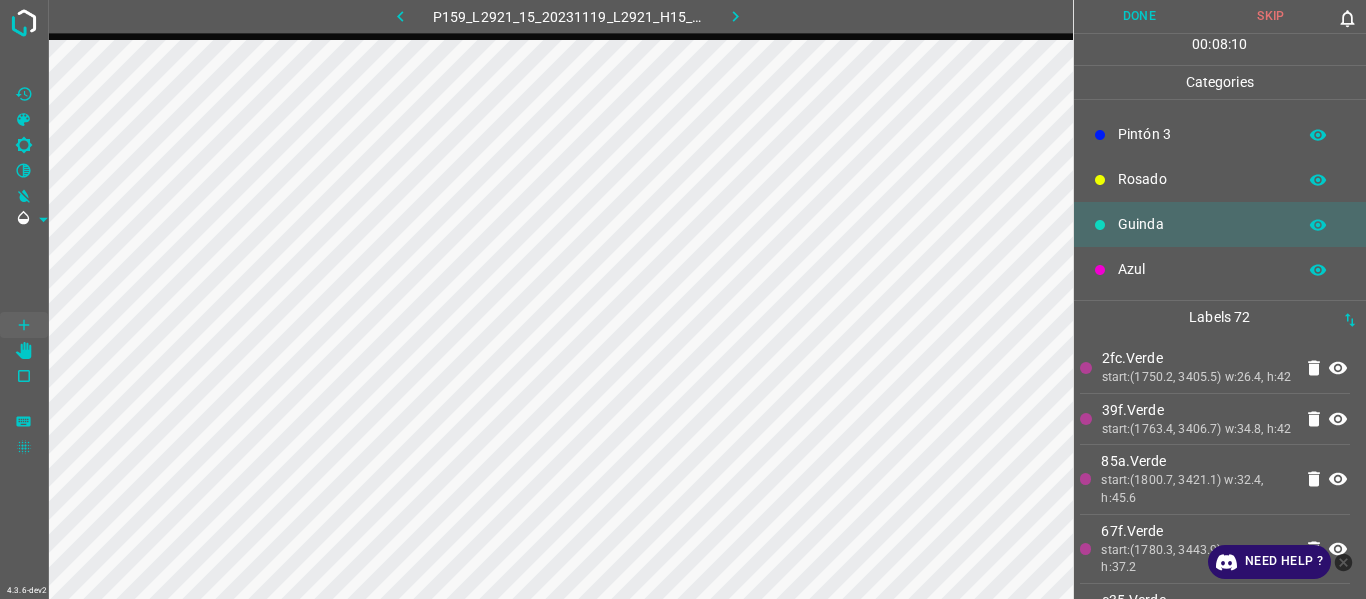 click on "2fc.Verde" at bounding box center [1197, 358] 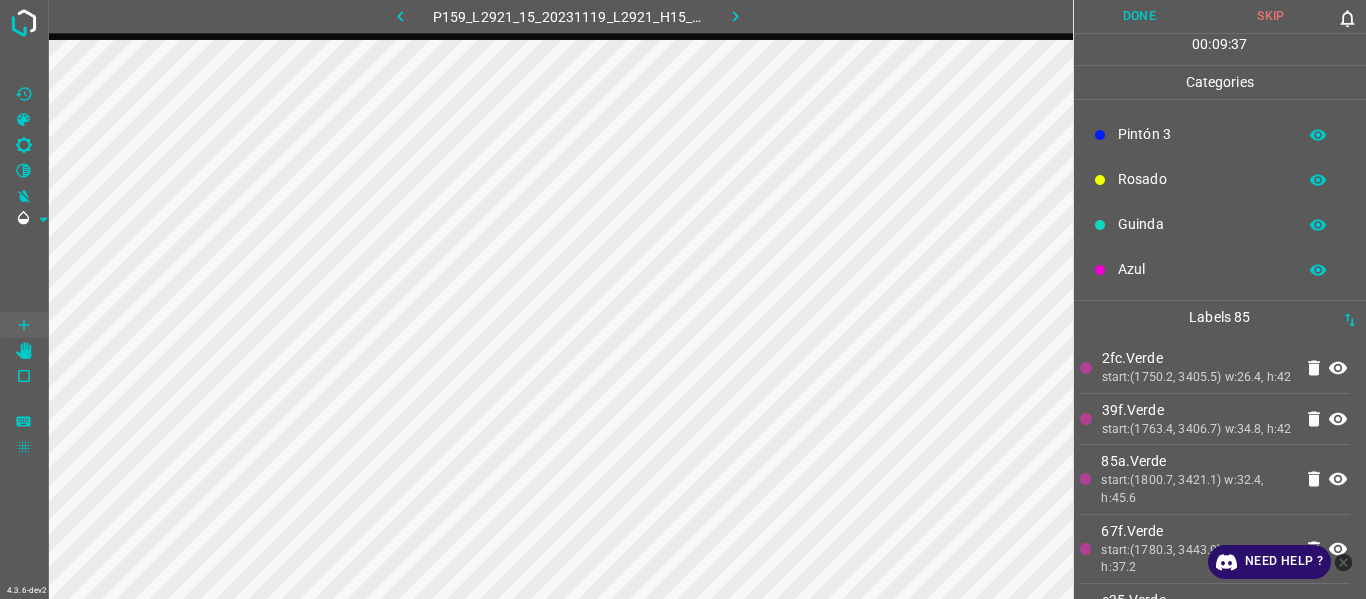 click on "start:(1763.4, 3406.7)
w:34.8, h:42" at bounding box center [1197, 430] 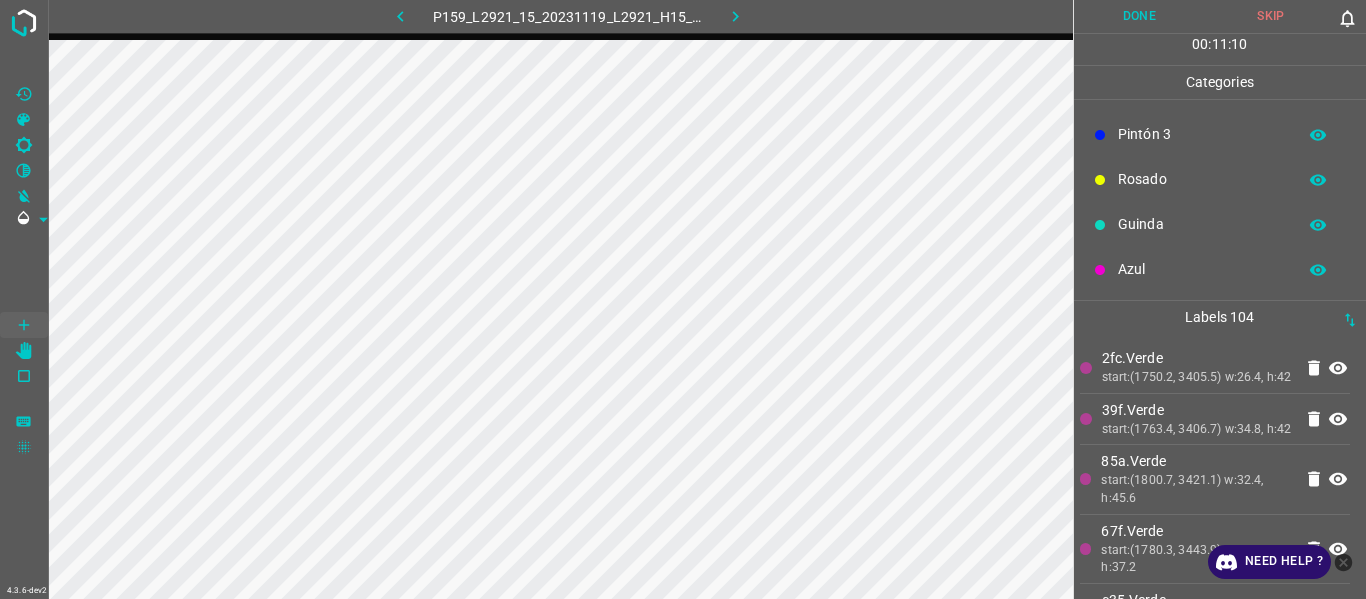 drag, startPoint x: 1148, startPoint y: 426, endPoint x: 1126, endPoint y: 428, distance: 22.090721 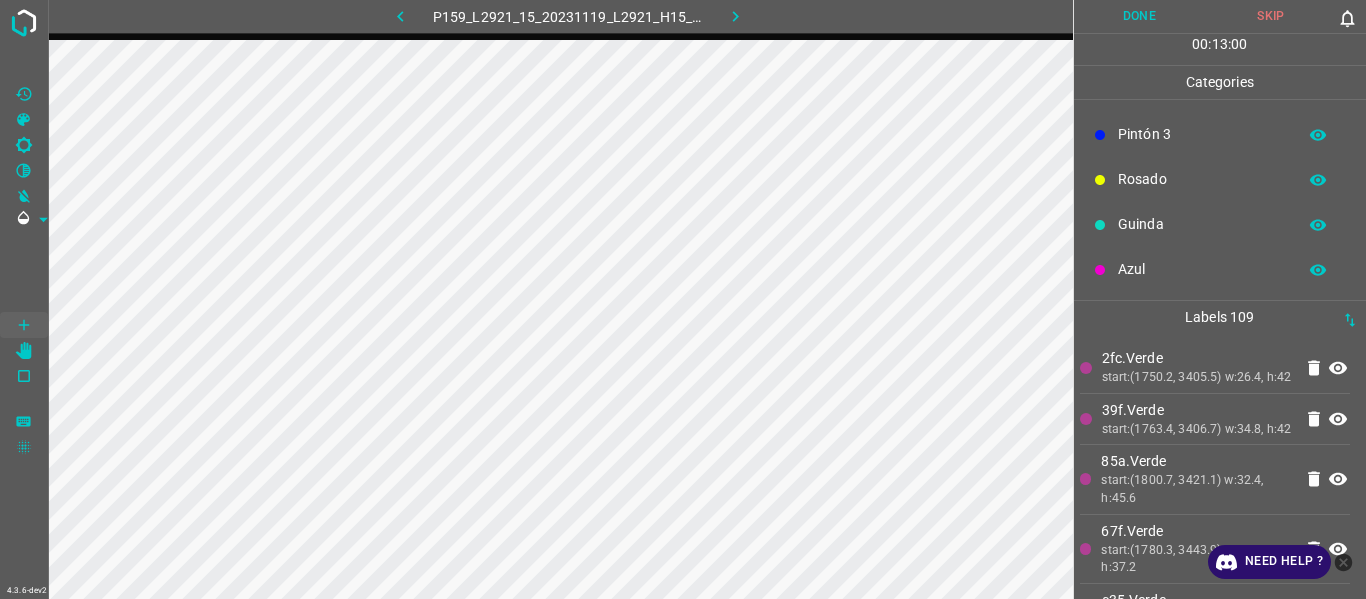 click on "39f.Verde" at bounding box center [1197, 410] 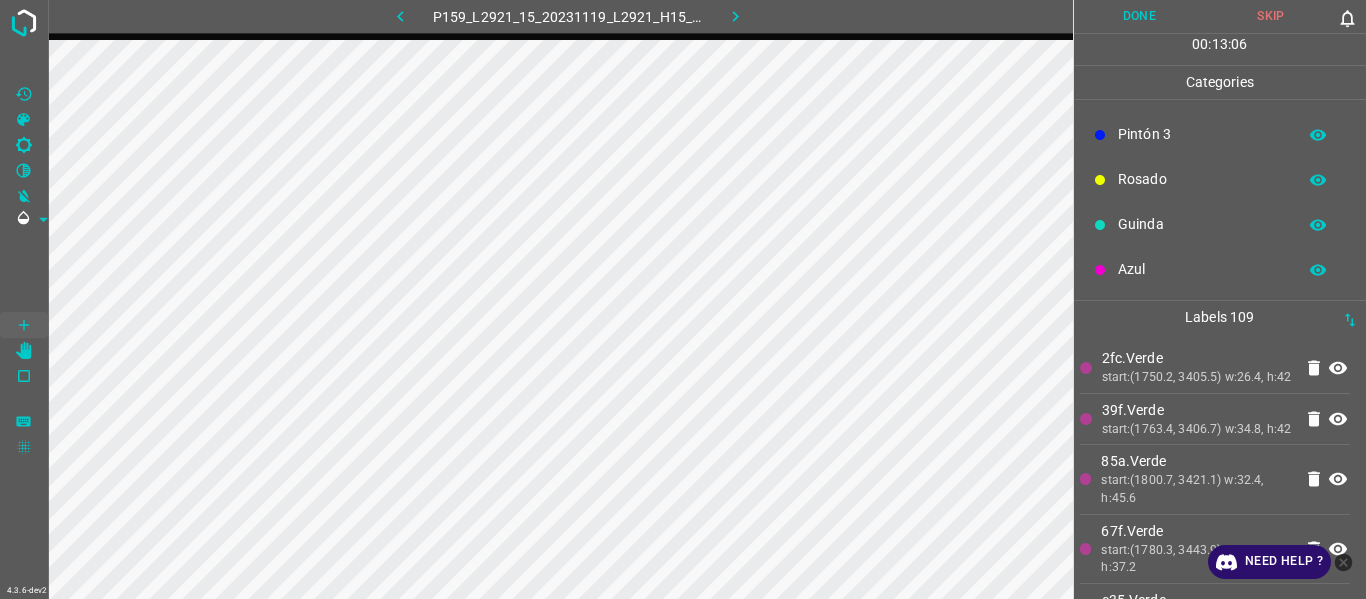 click on "2fc.Verde
start:(1750.2, 3405.5)
w:26.4, h:42" at bounding box center [1215, 367] 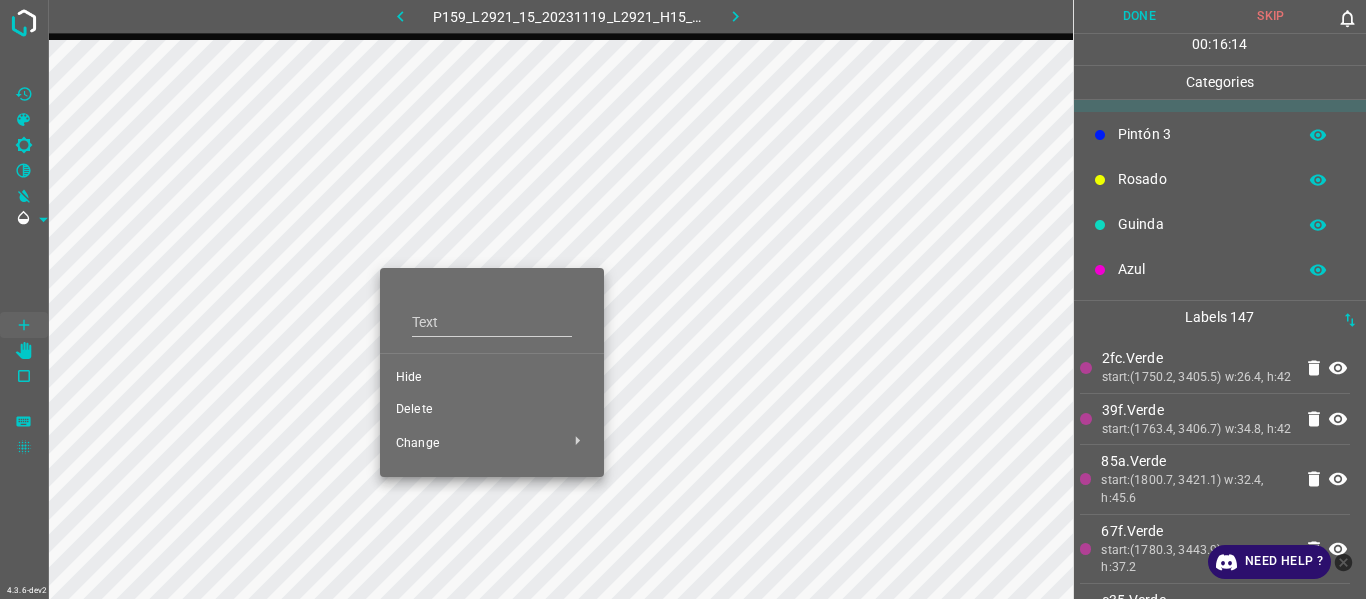 click on "Hide" at bounding box center [492, 378] 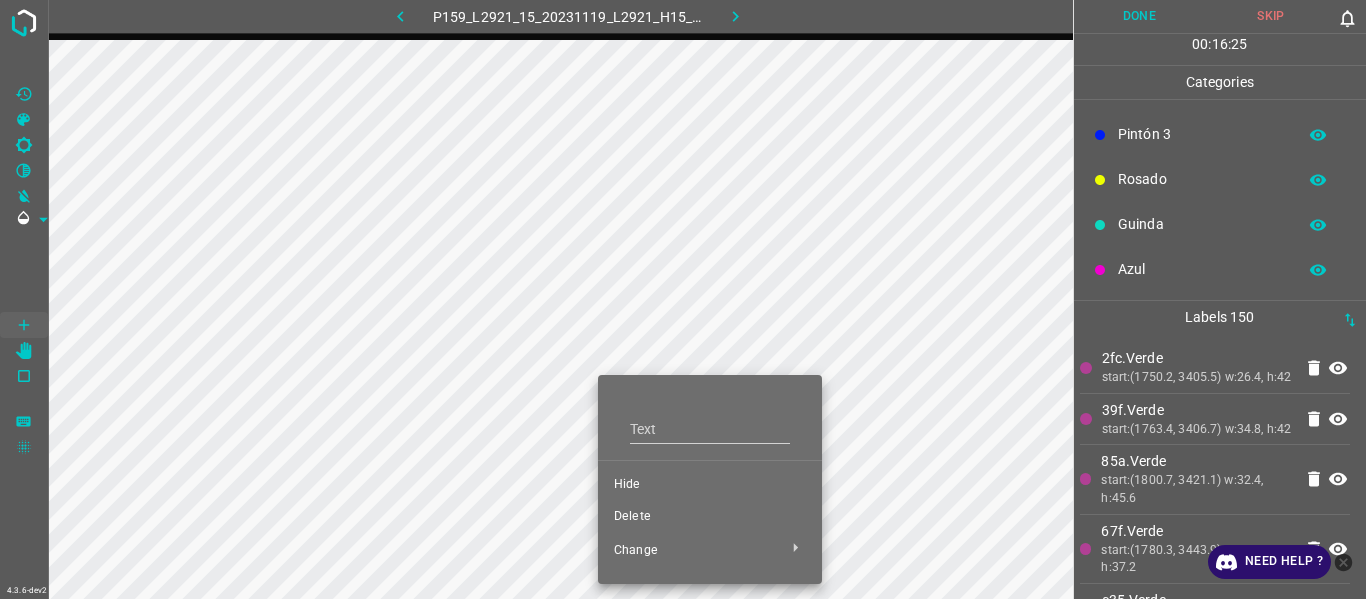 click on "Hide" at bounding box center (710, 485) 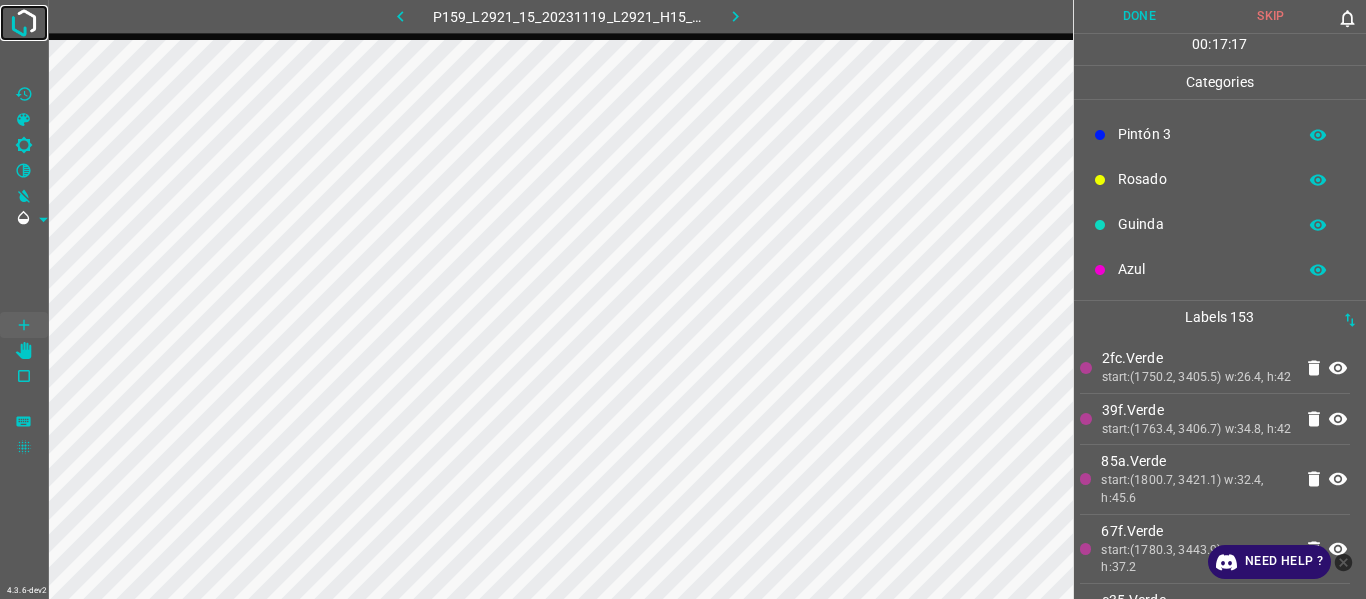 drag, startPoint x: 24, startPoint y: 13, endPoint x: 102, endPoint y: 343, distance: 339.0929 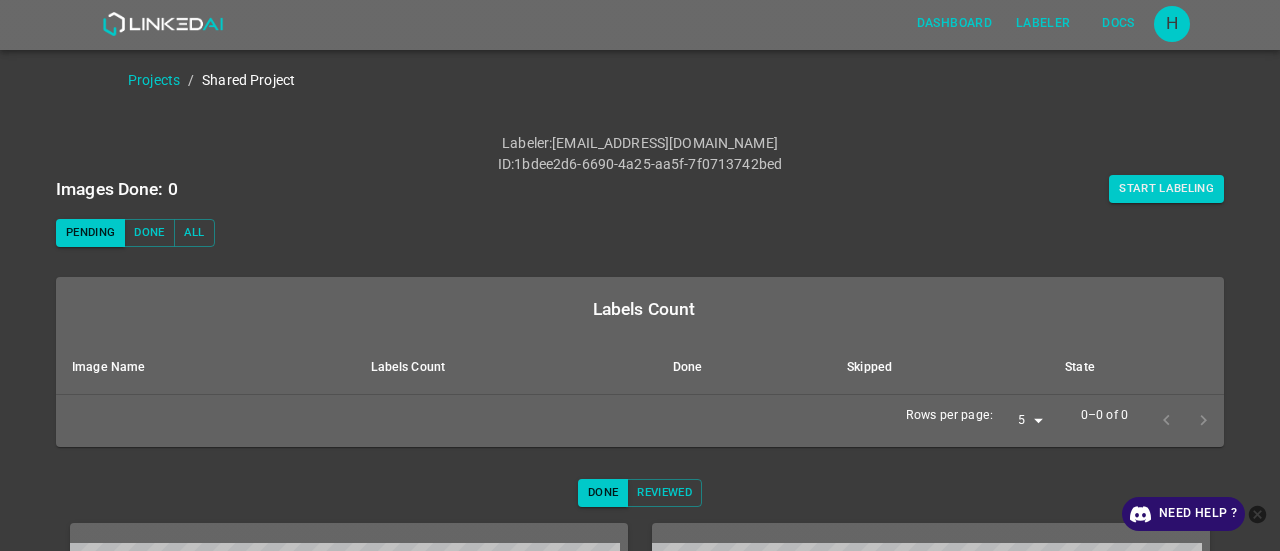 scroll, scrollTop: 0, scrollLeft: 0, axis: both 